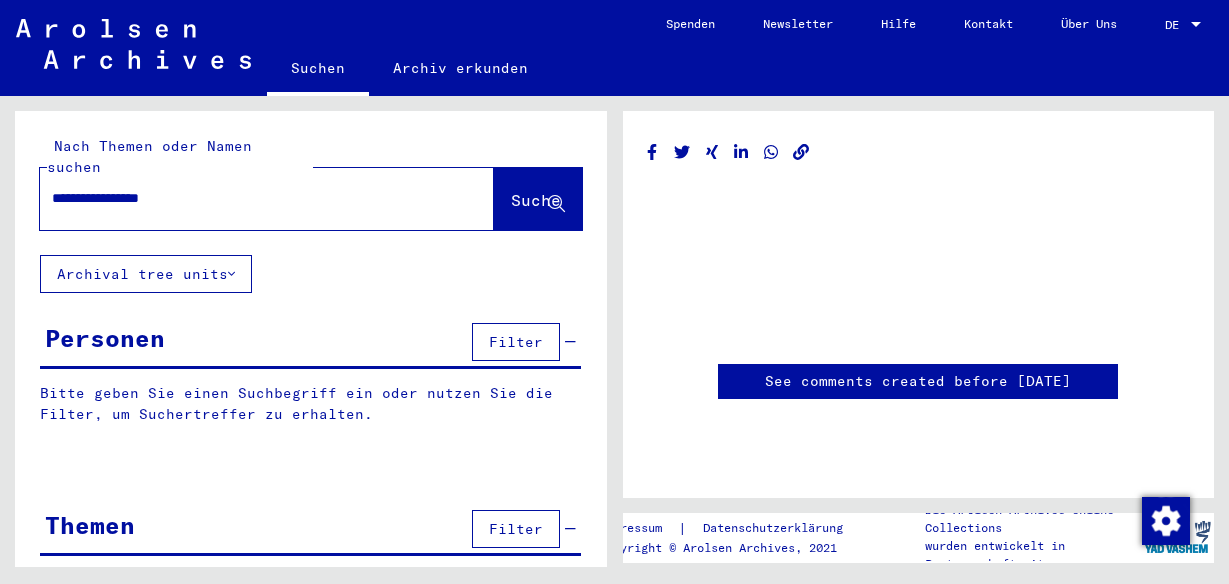 scroll, scrollTop: 0, scrollLeft: 0, axis: both 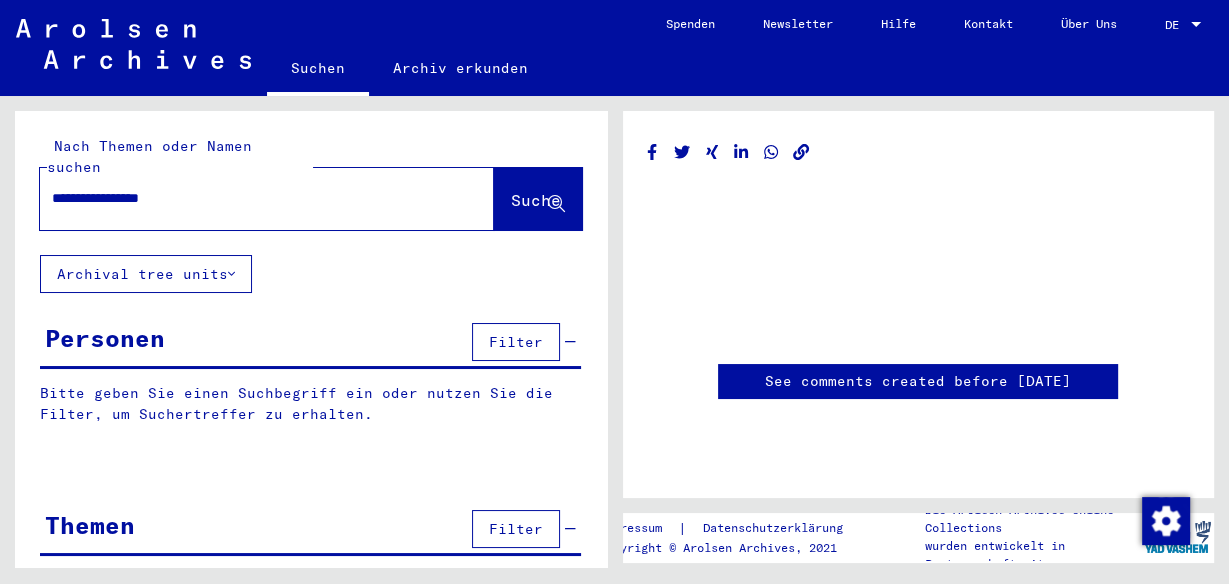 type on "********" 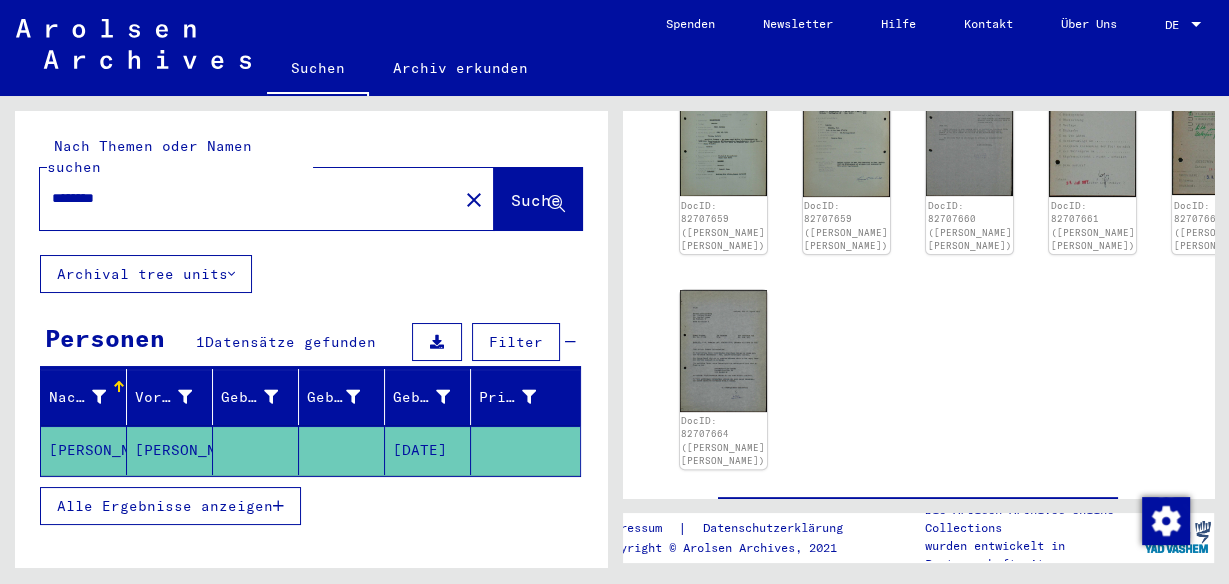 scroll, scrollTop: 524, scrollLeft: 0, axis: vertical 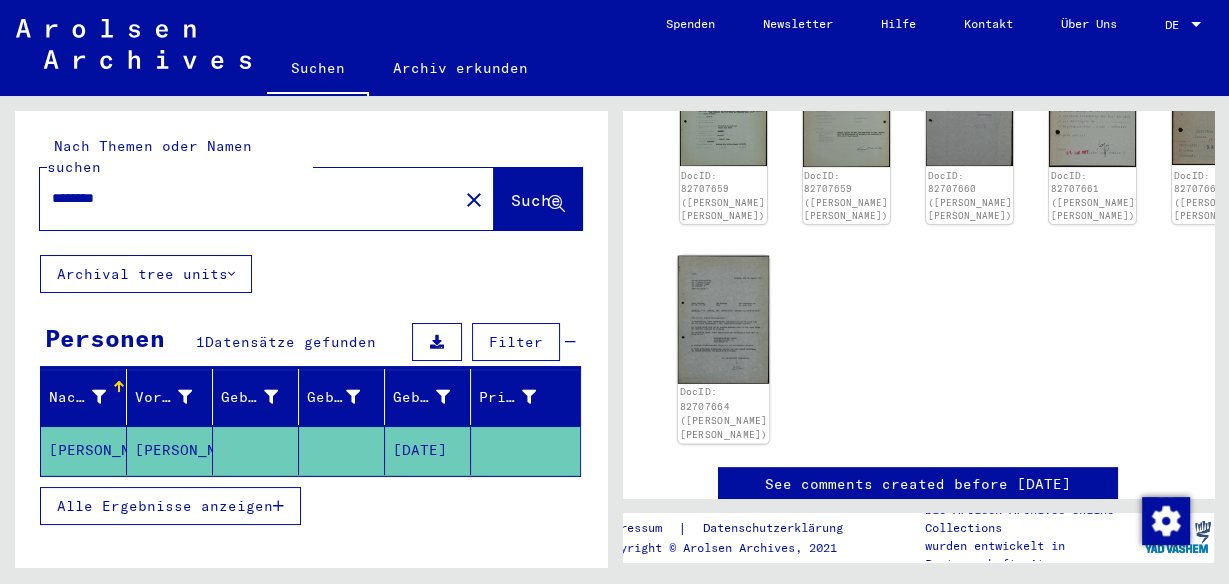 click 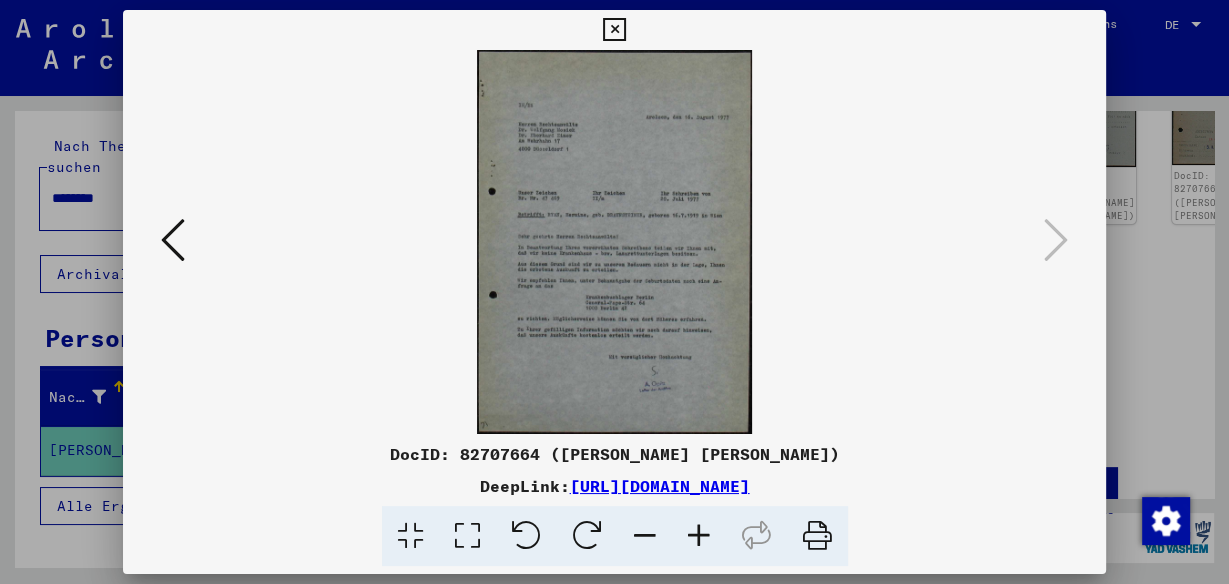 click at bounding box center (699, 536) 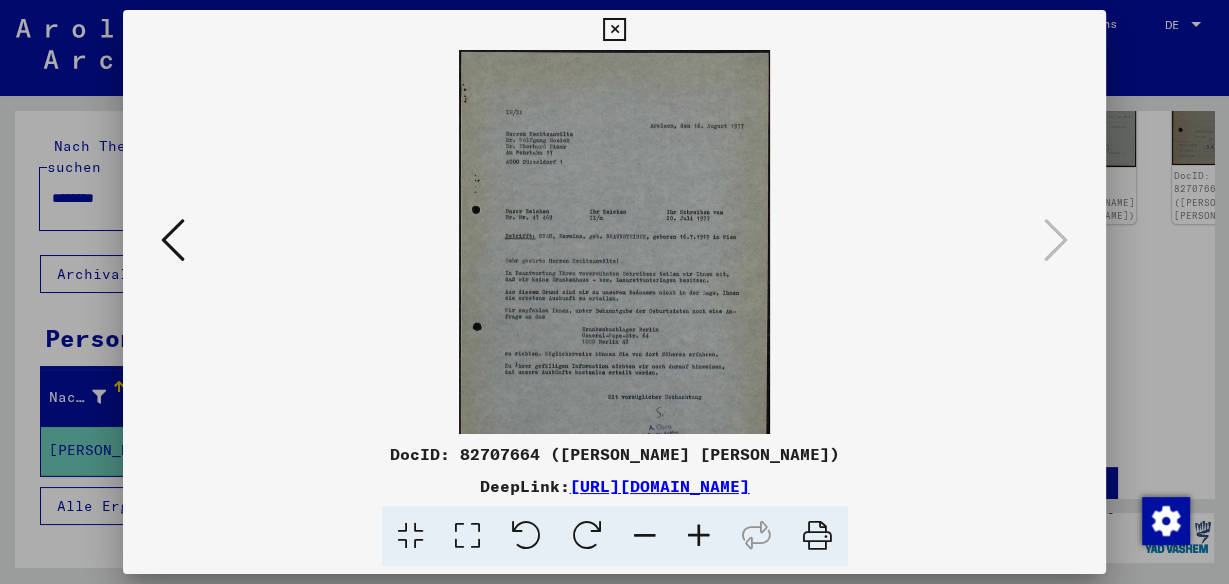click at bounding box center (699, 536) 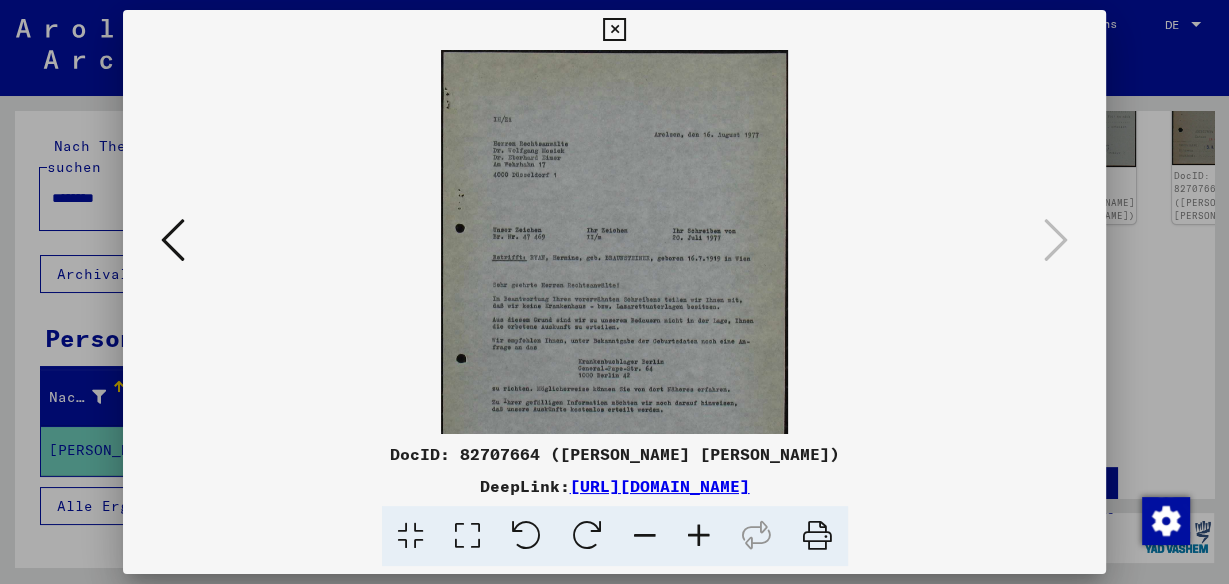 click at bounding box center (699, 536) 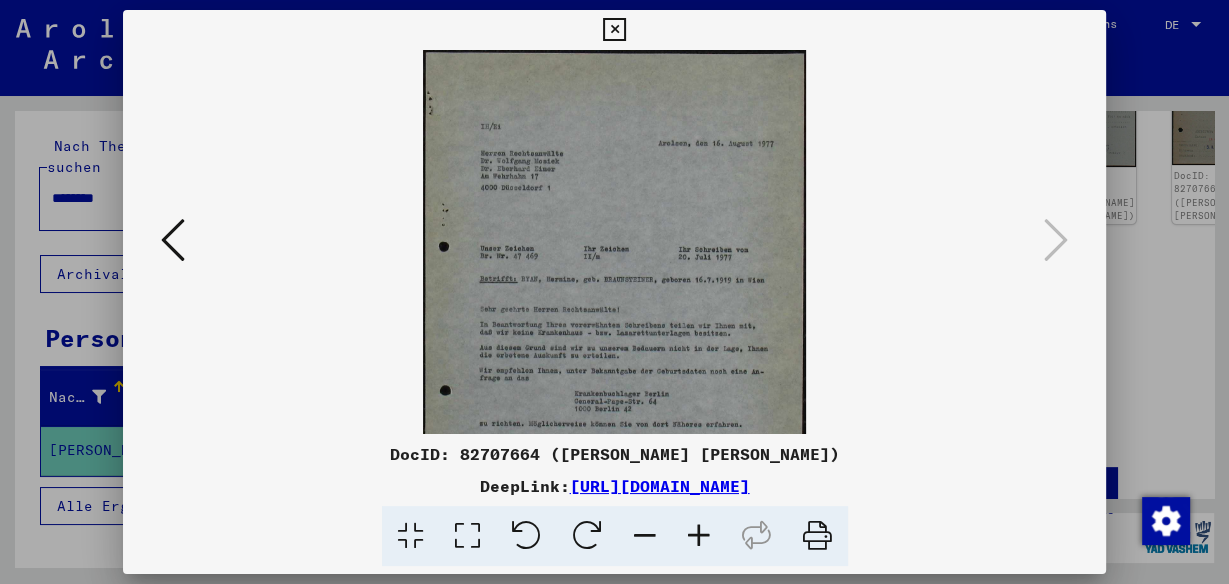 click at bounding box center [699, 536] 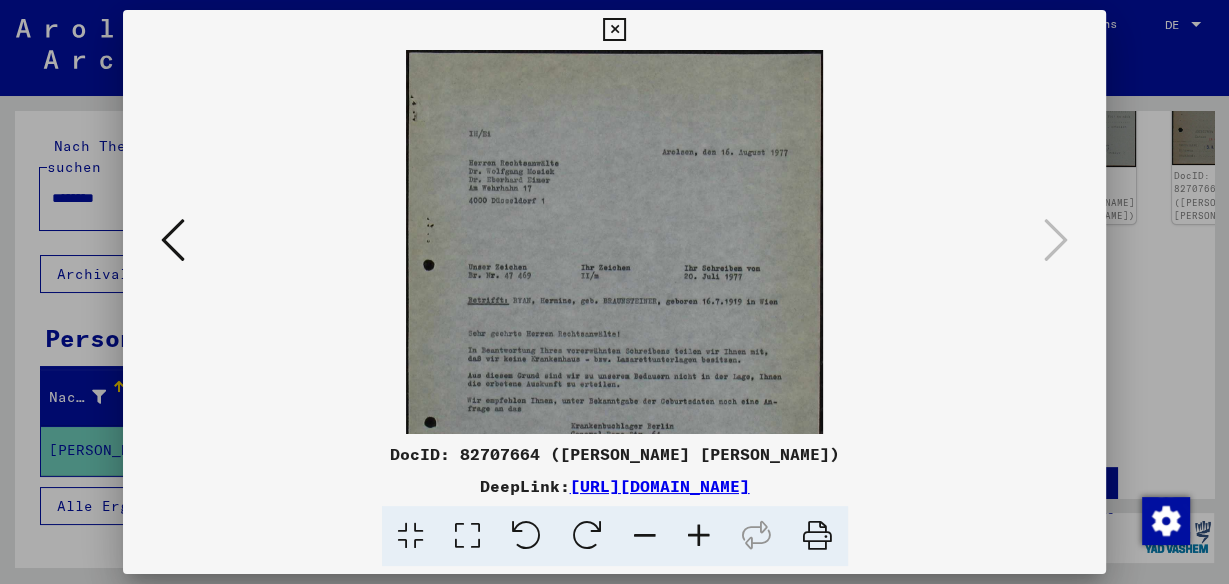 click at bounding box center (699, 536) 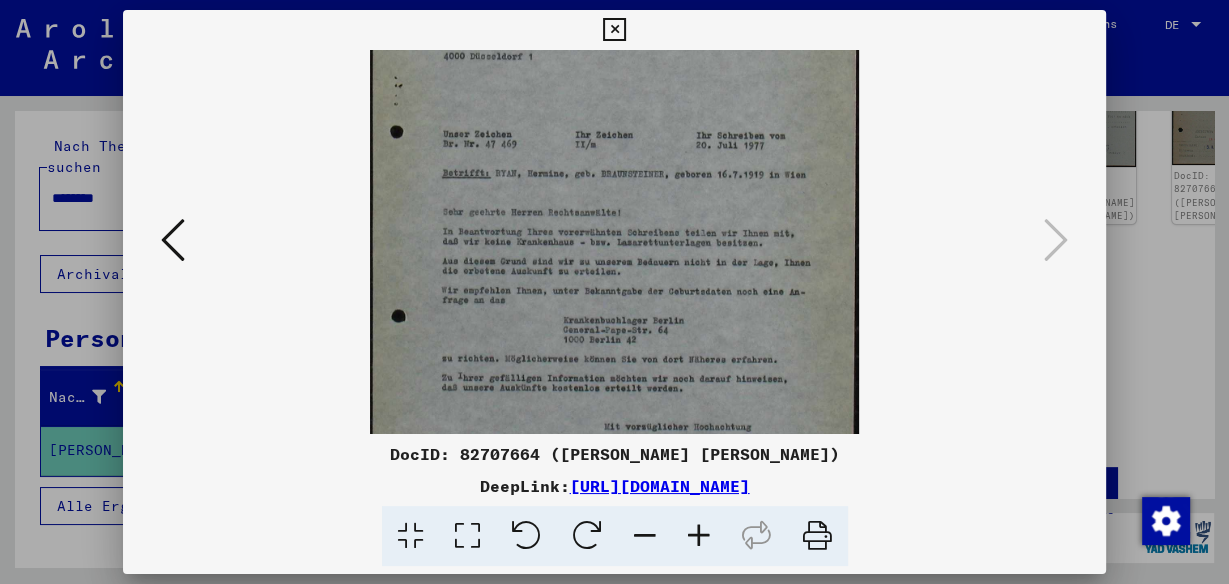 scroll, scrollTop: 174, scrollLeft: 0, axis: vertical 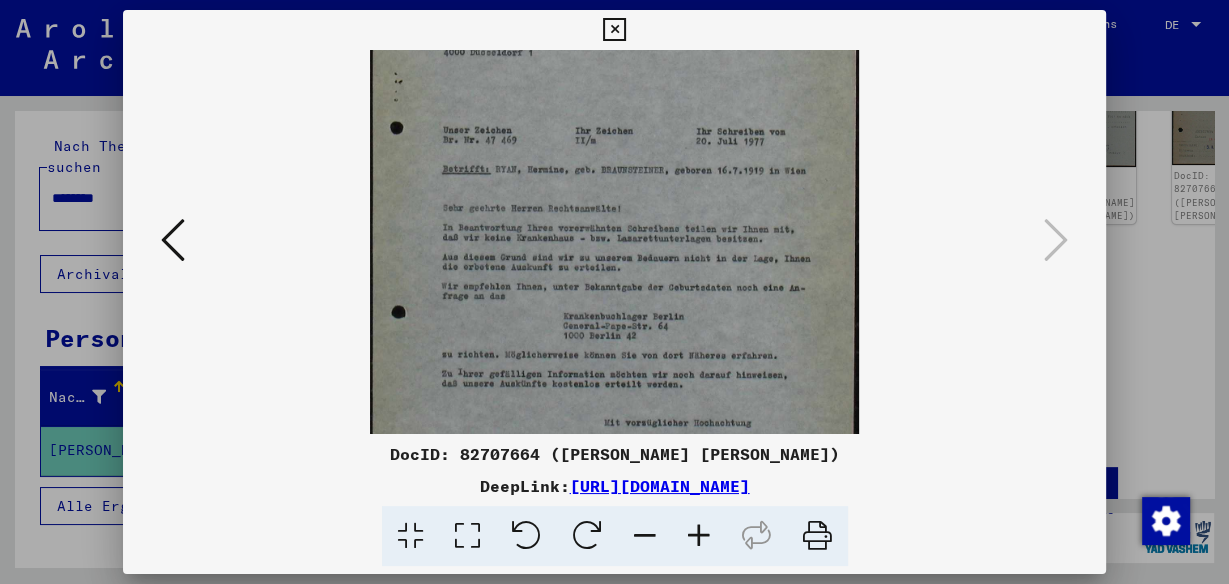 drag, startPoint x: 636, startPoint y: 341, endPoint x: 641, endPoint y: 172, distance: 169.07394 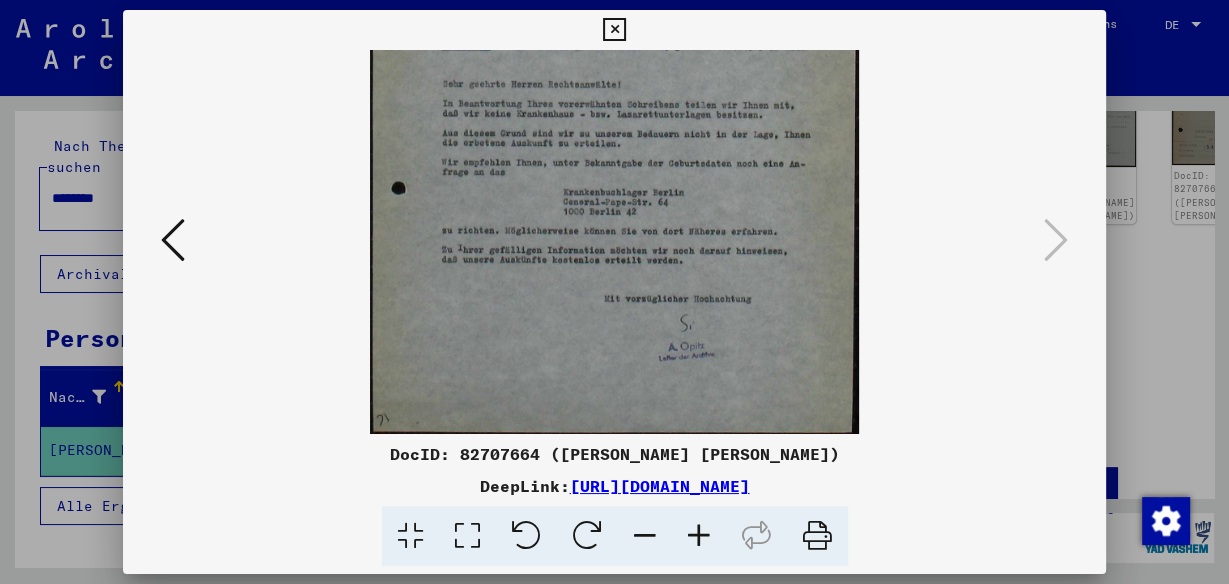 scroll, scrollTop: 300, scrollLeft: 0, axis: vertical 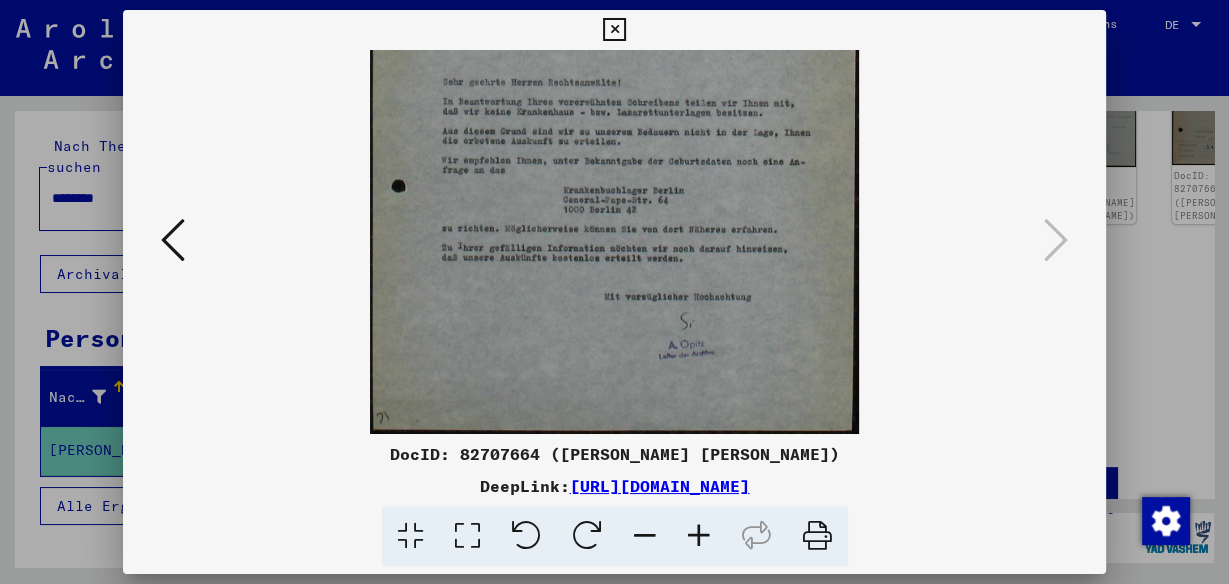 drag, startPoint x: 719, startPoint y: 326, endPoint x: 727, endPoint y: 160, distance: 166.19266 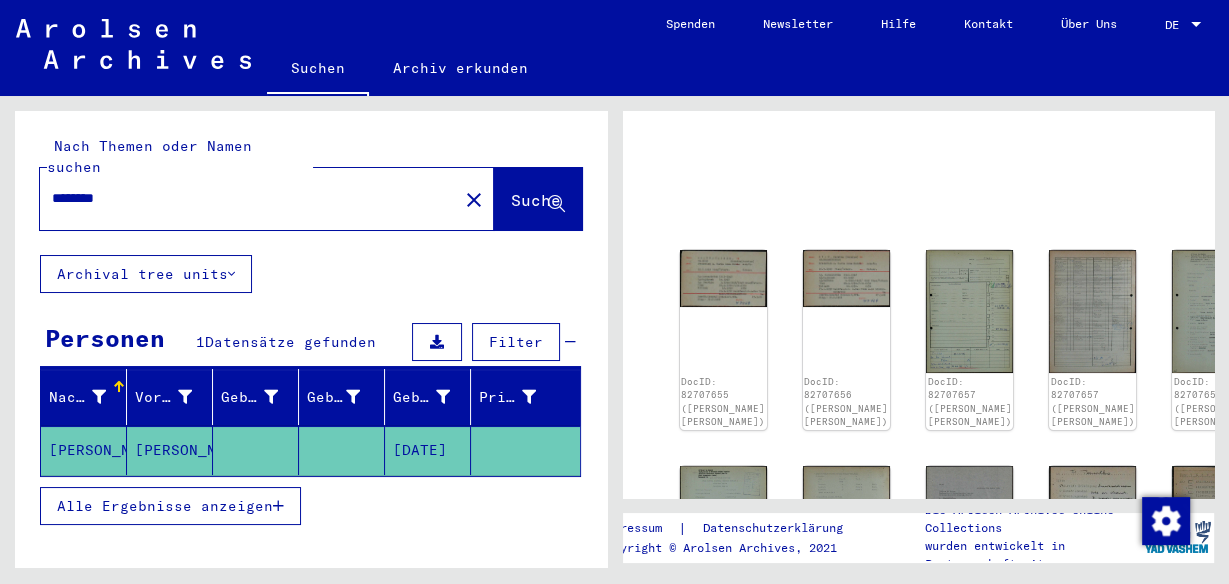 scroll, scrollTop: 131, scrollLeft: 0, axis: vertical 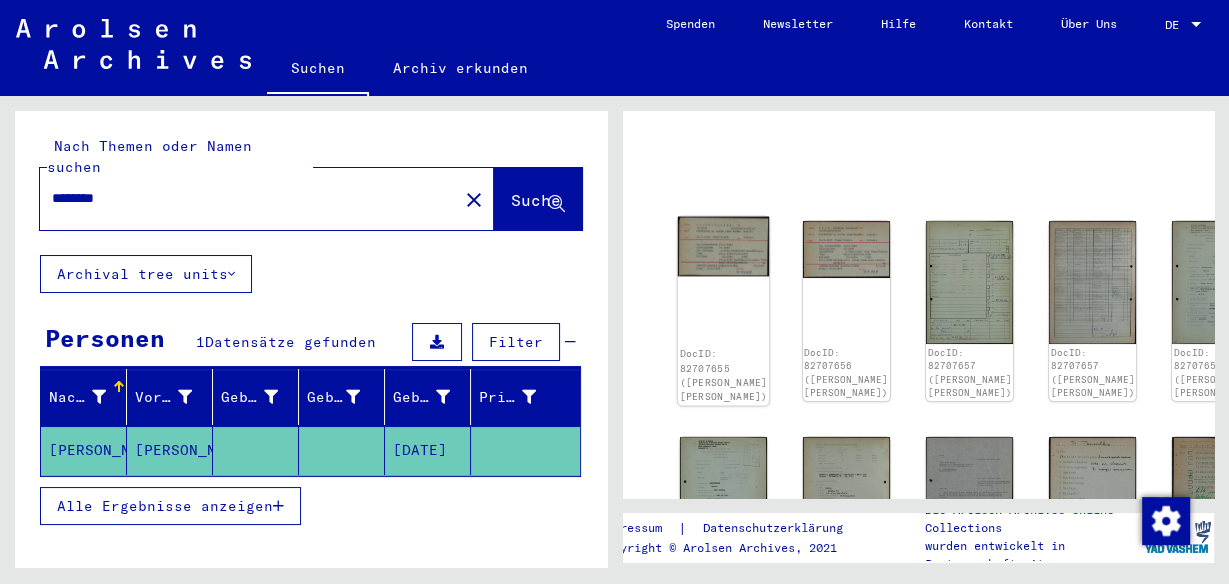 click 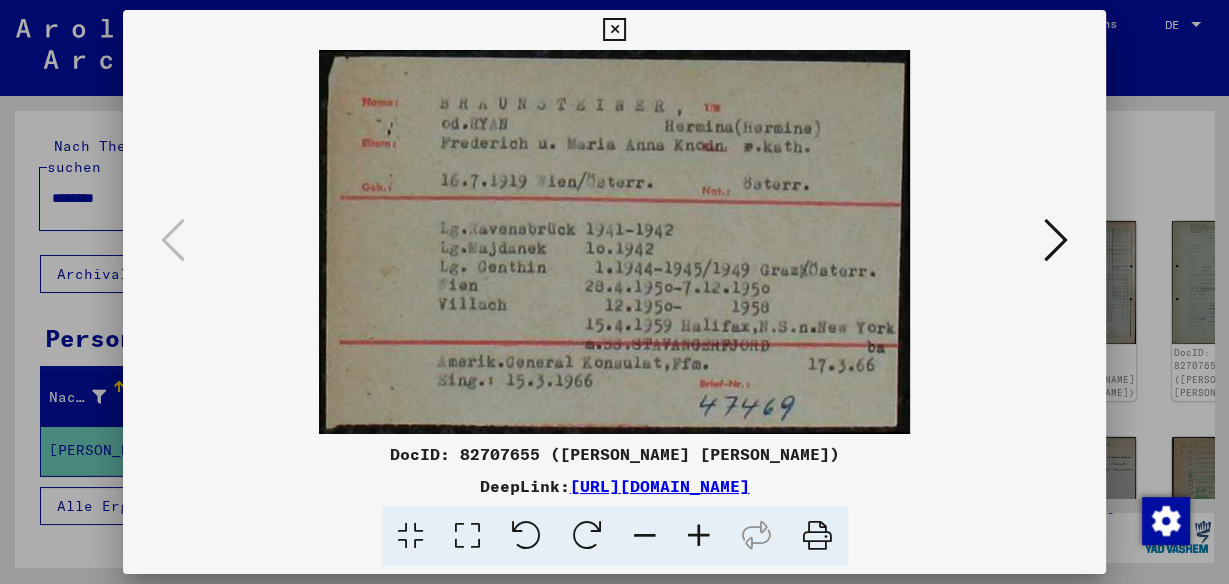 click at bounding box center (614, 292) 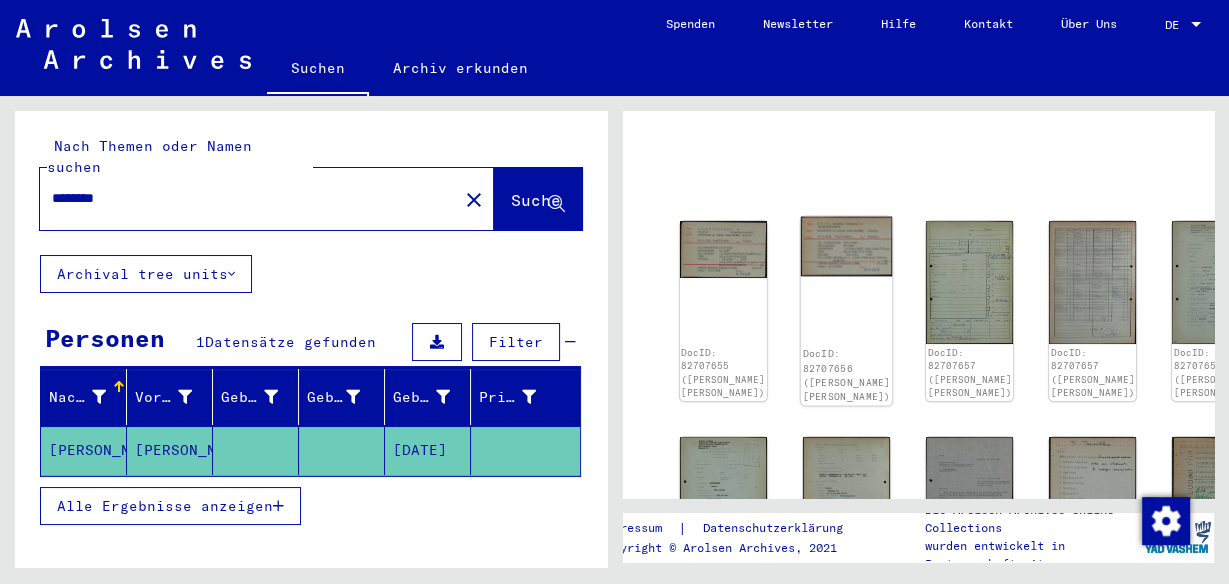 click on "DocID: 82707656 ([PERSON_NAME] [PERSON_NAME])" 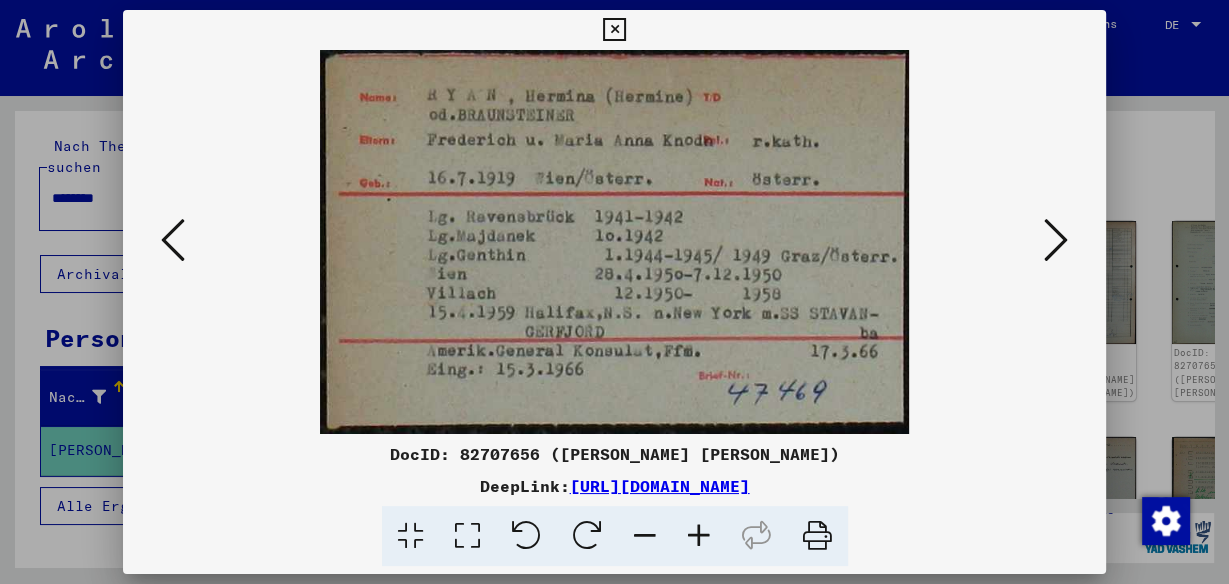 click at bounding box center (614, 292) 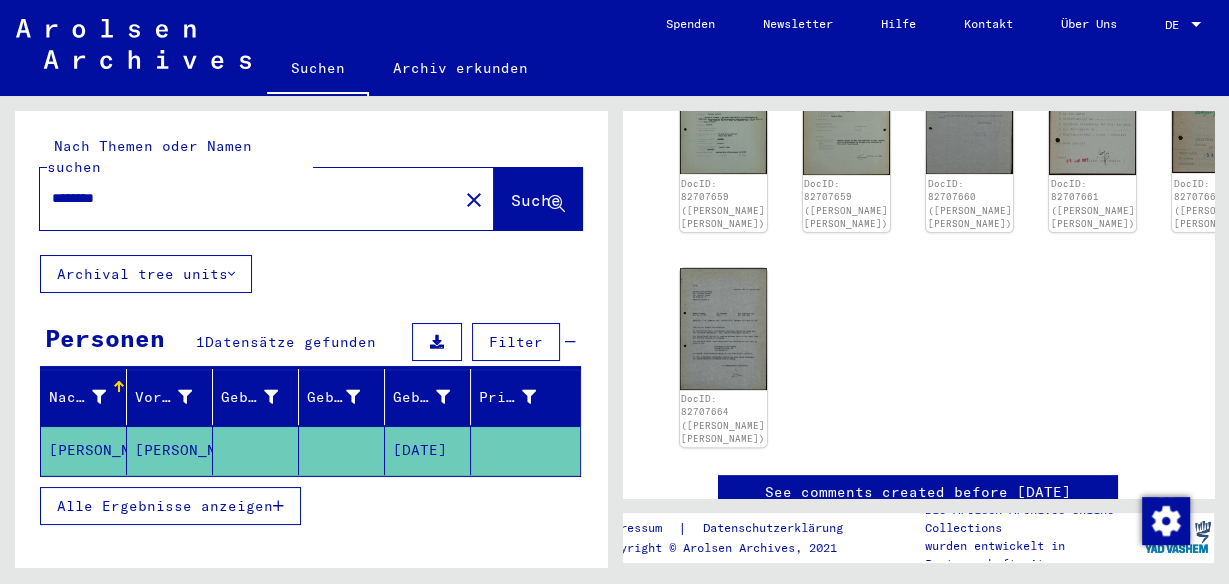 scroll, scrollTop: 524, scrollLeft: 0, axis: vertical 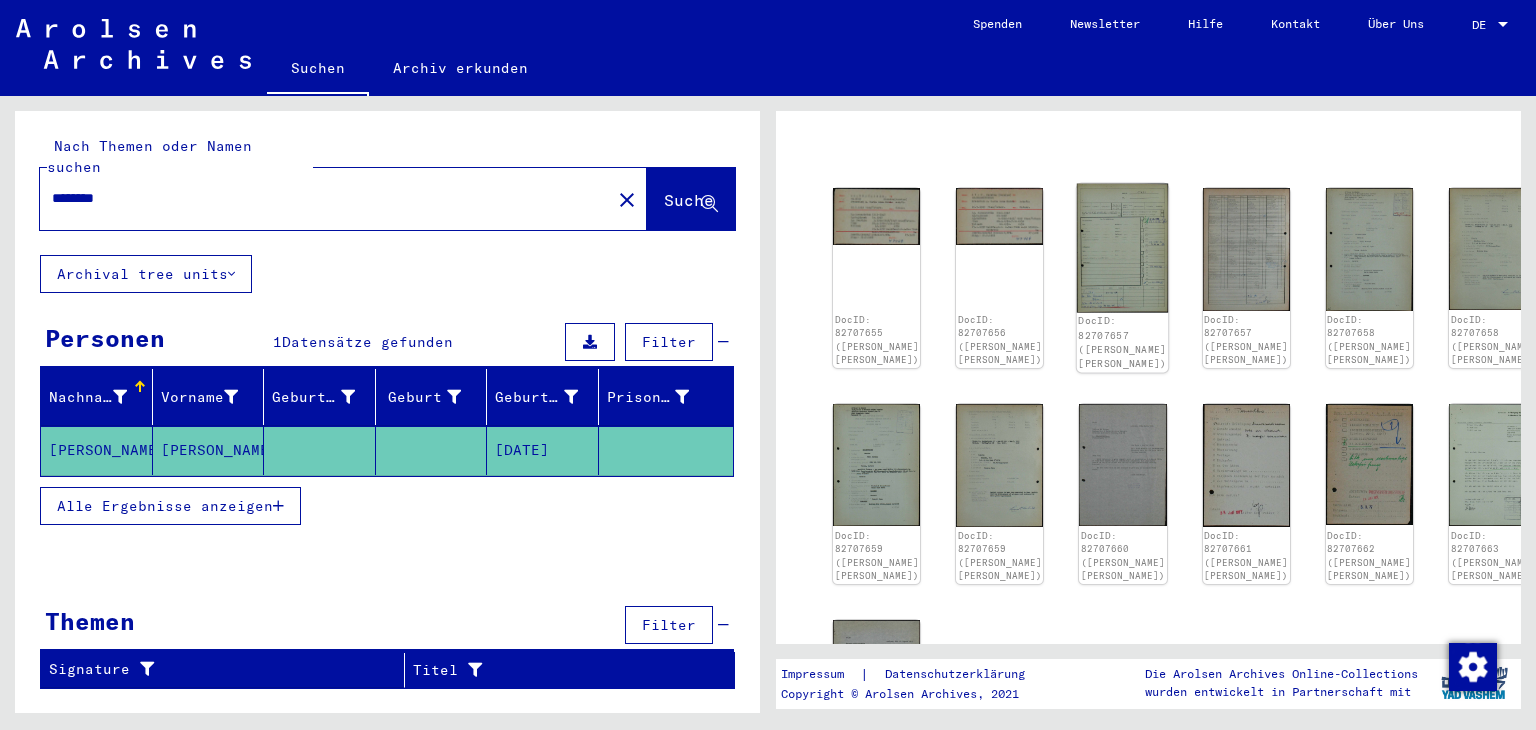 click 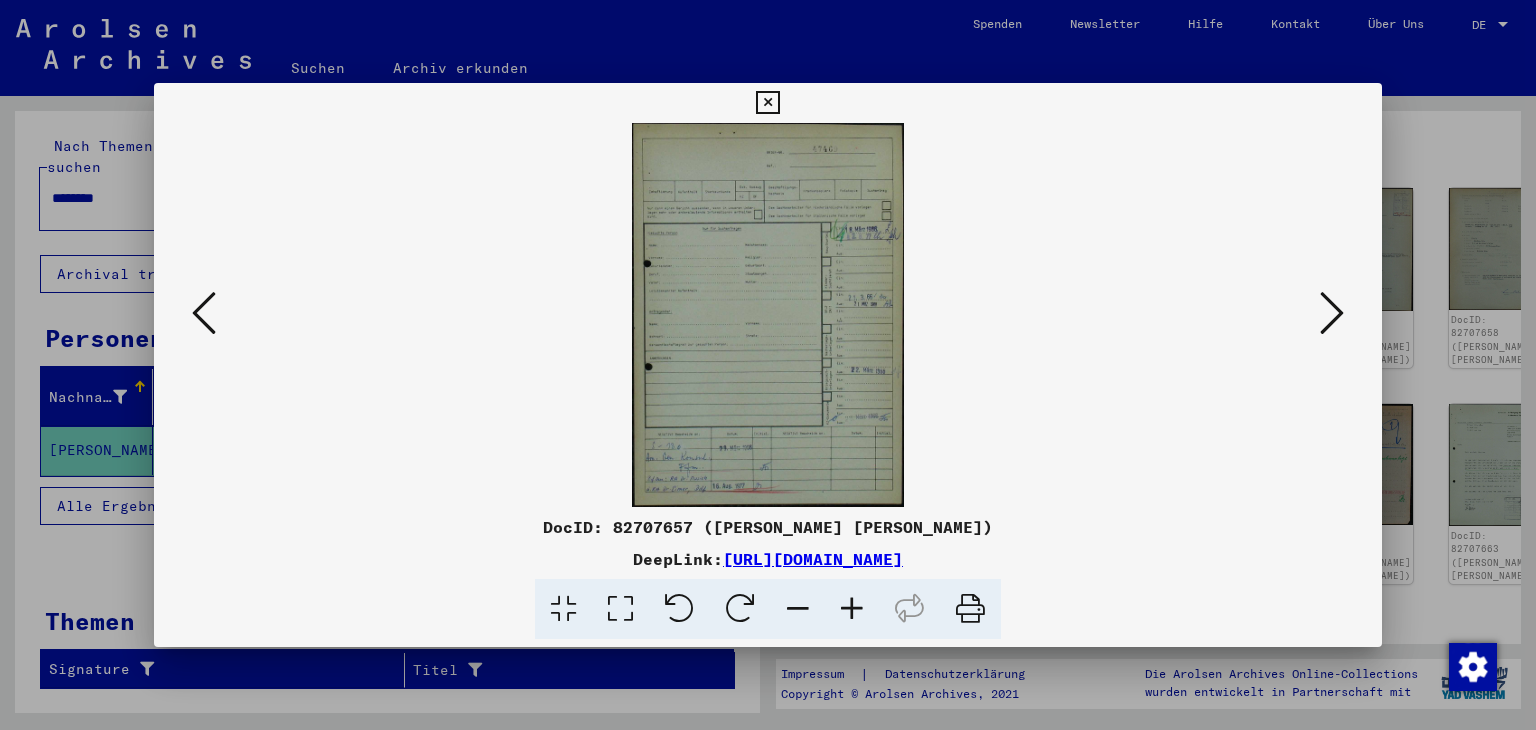 click at bounding box center (852, 609) 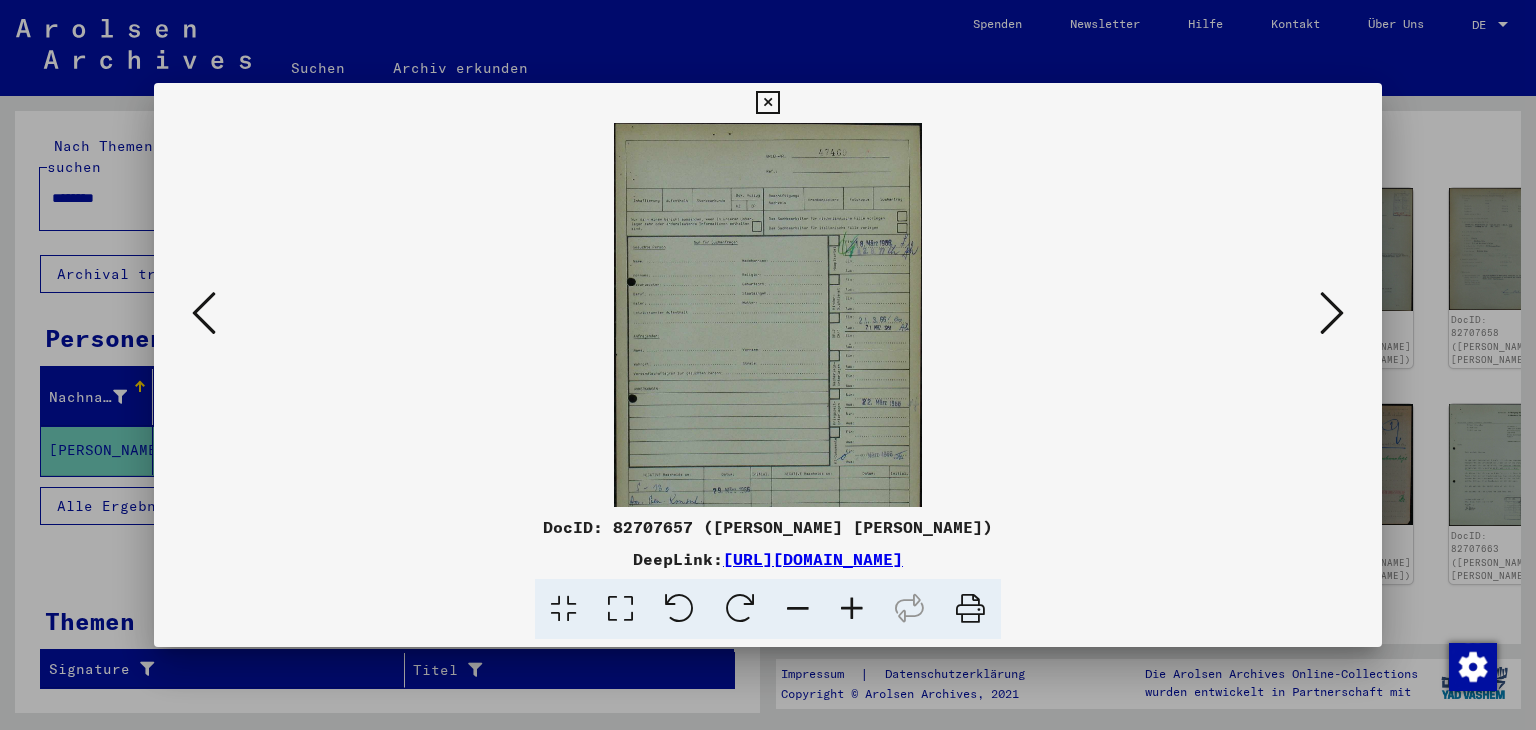 click at bounding box center [852, 609] 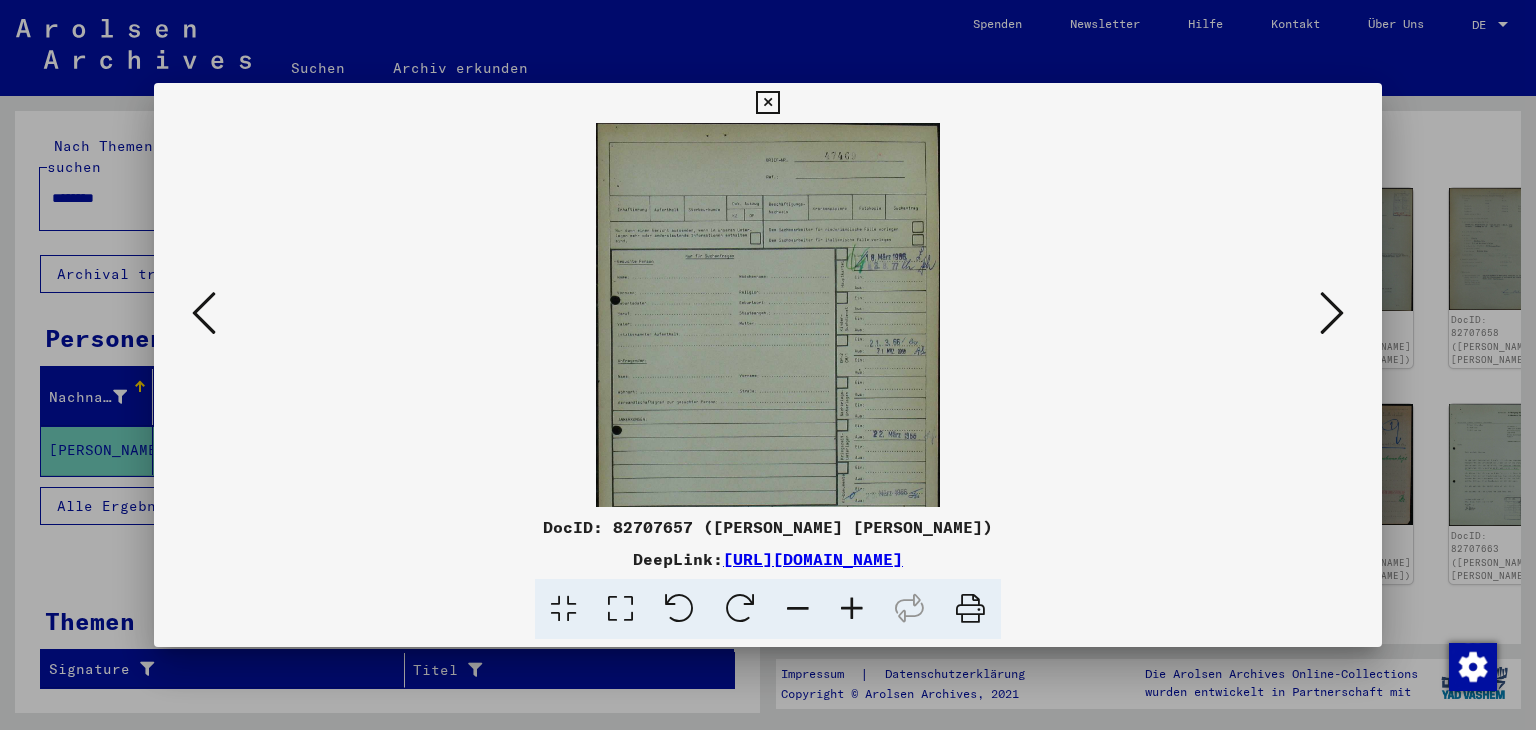click at bounding box center (852, 609) 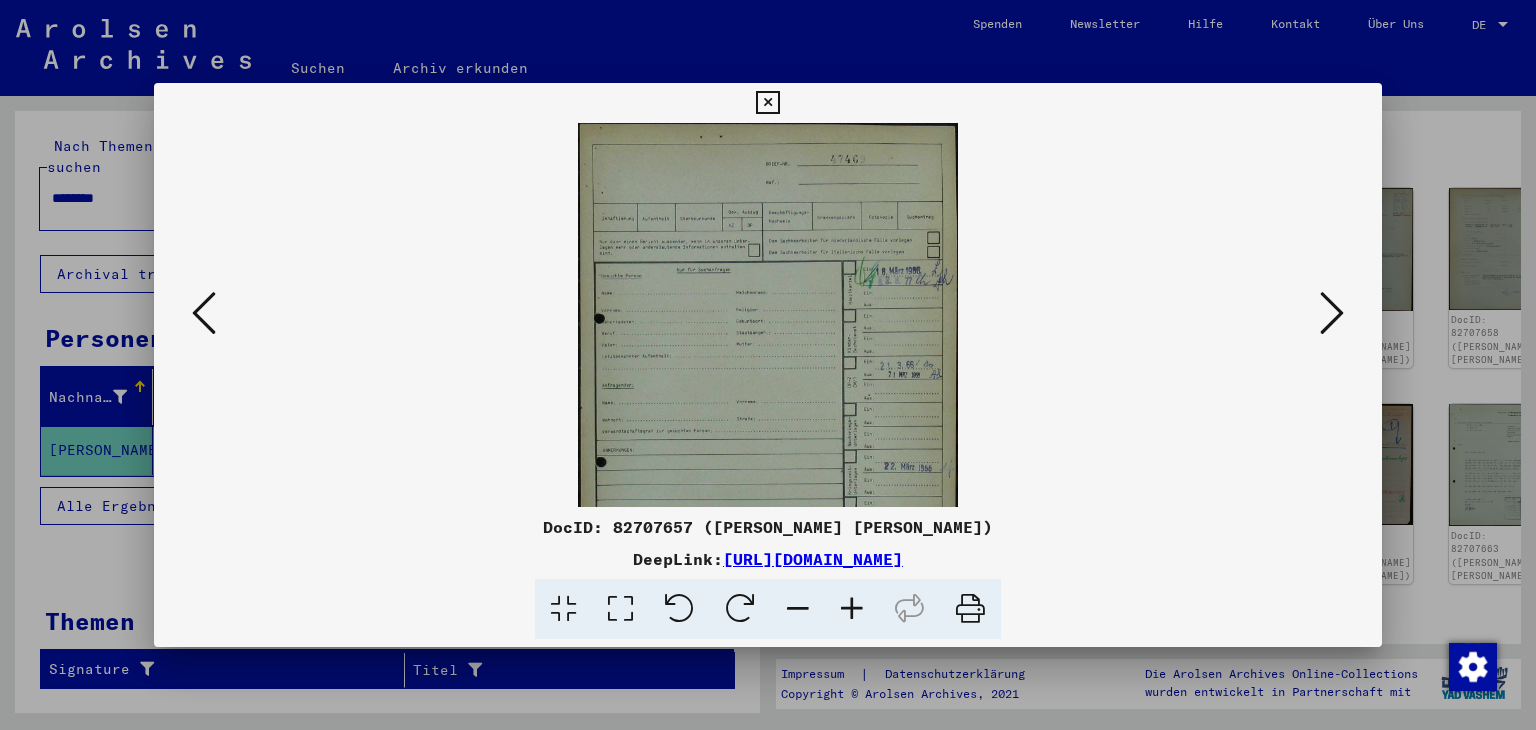 click at bounding box center (852, 609) 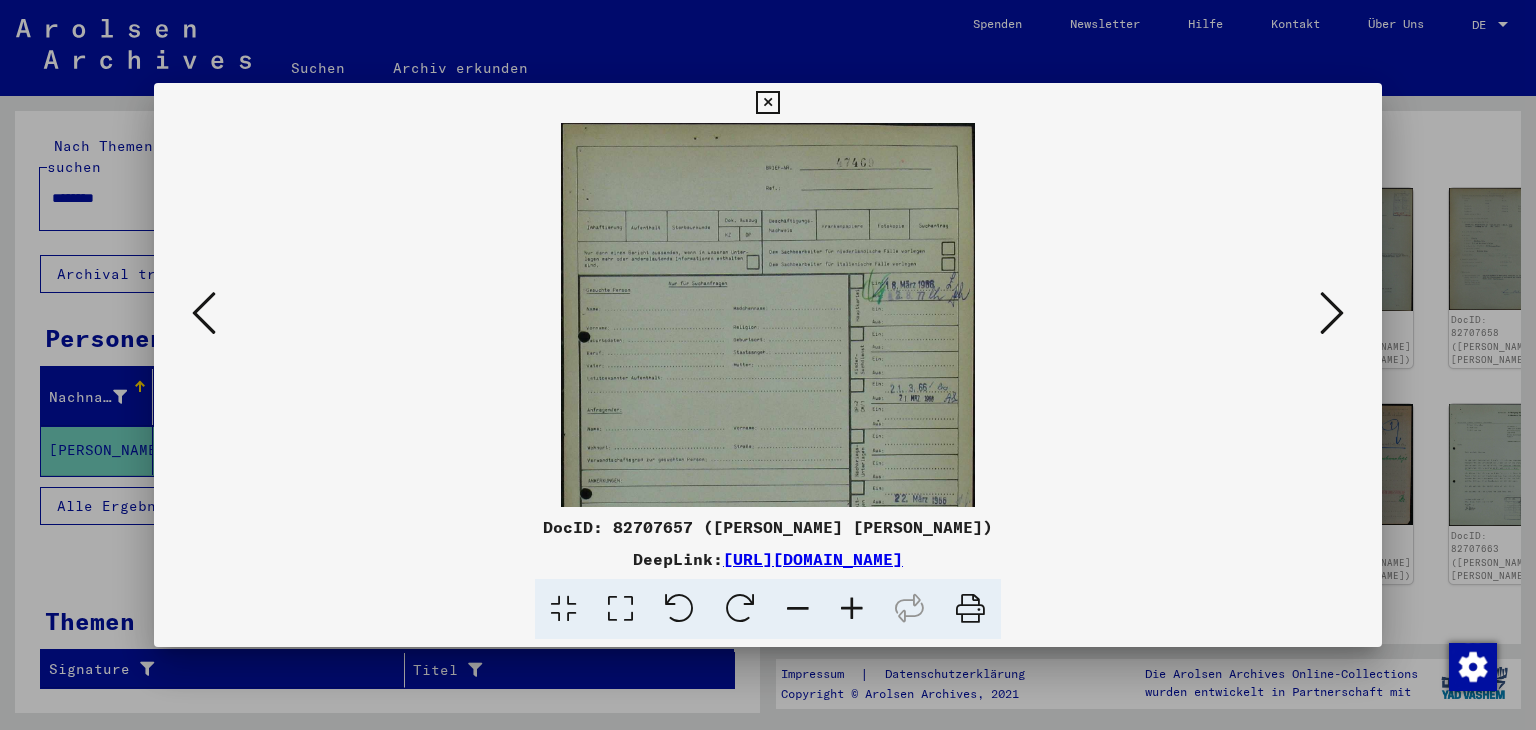 click at bounding box center [852, 609] 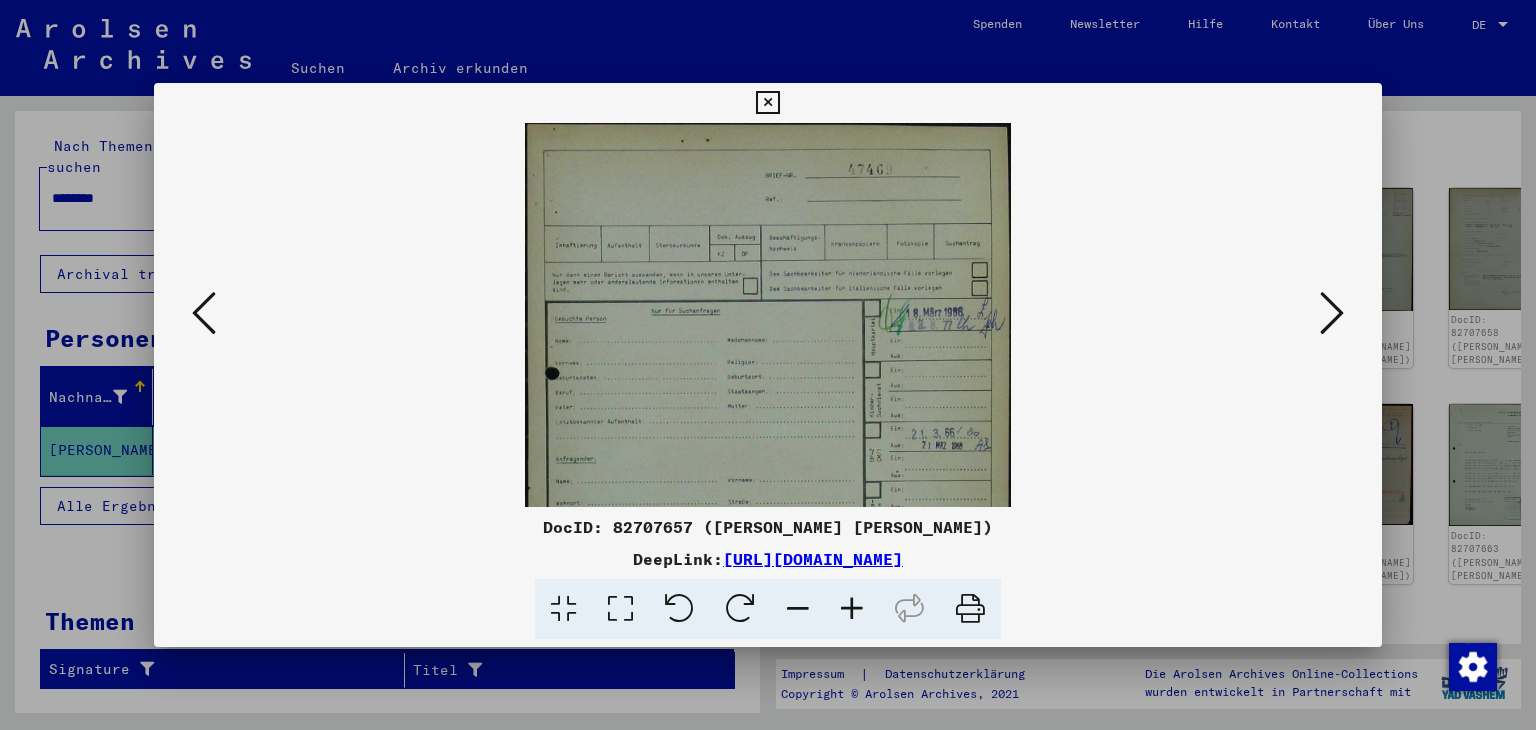 click at bounding box center [852, 609] 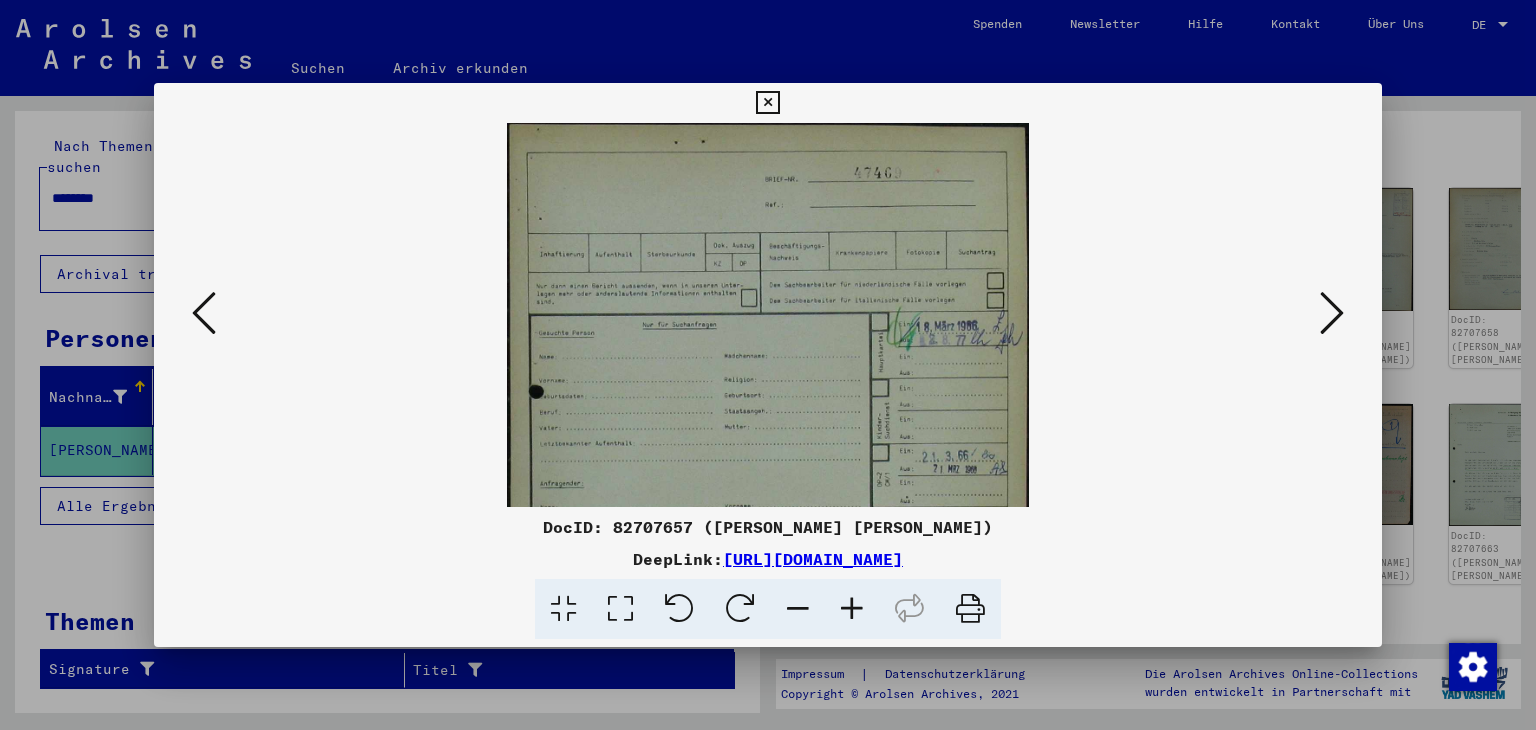 click at bounding box center (852, 609) 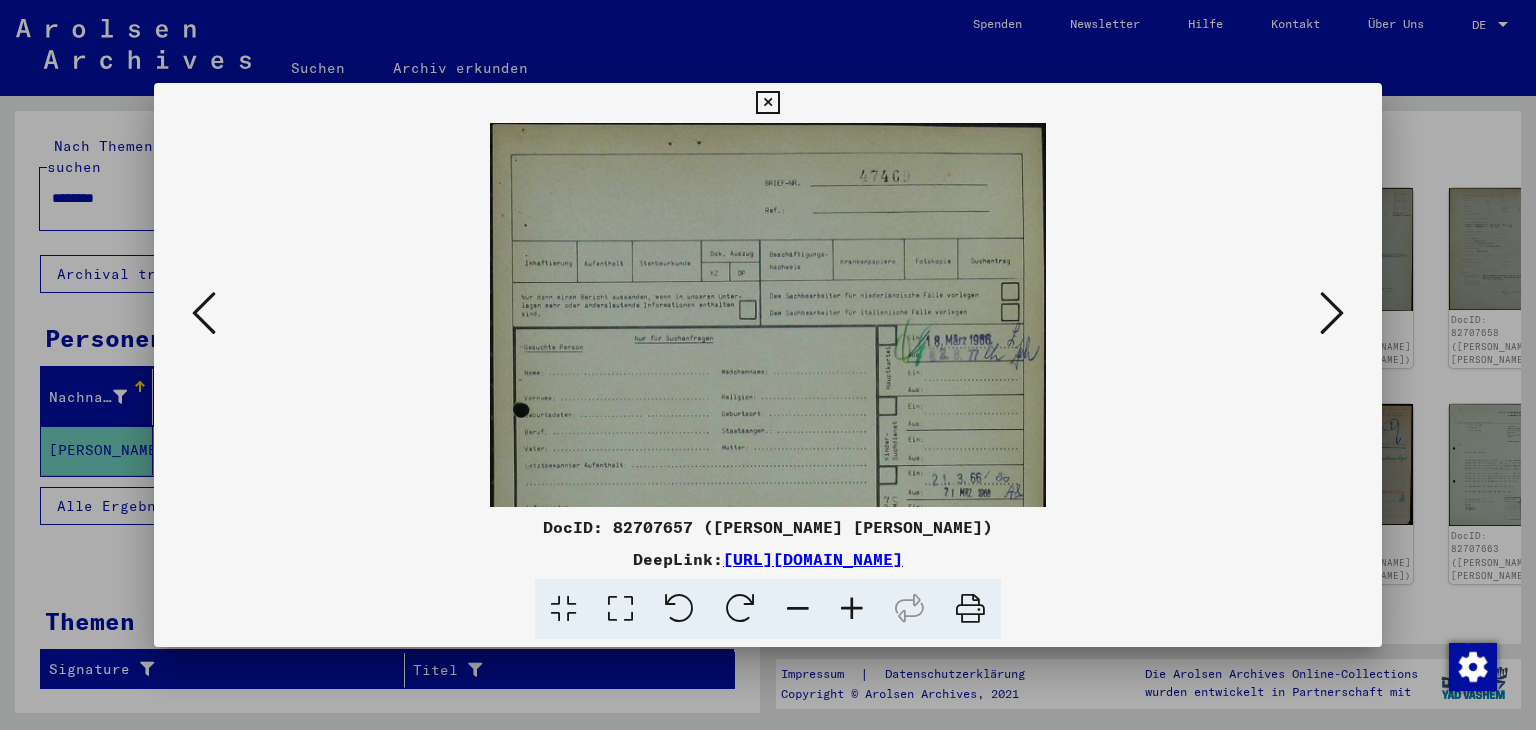 click at bounding box center [852, 609] 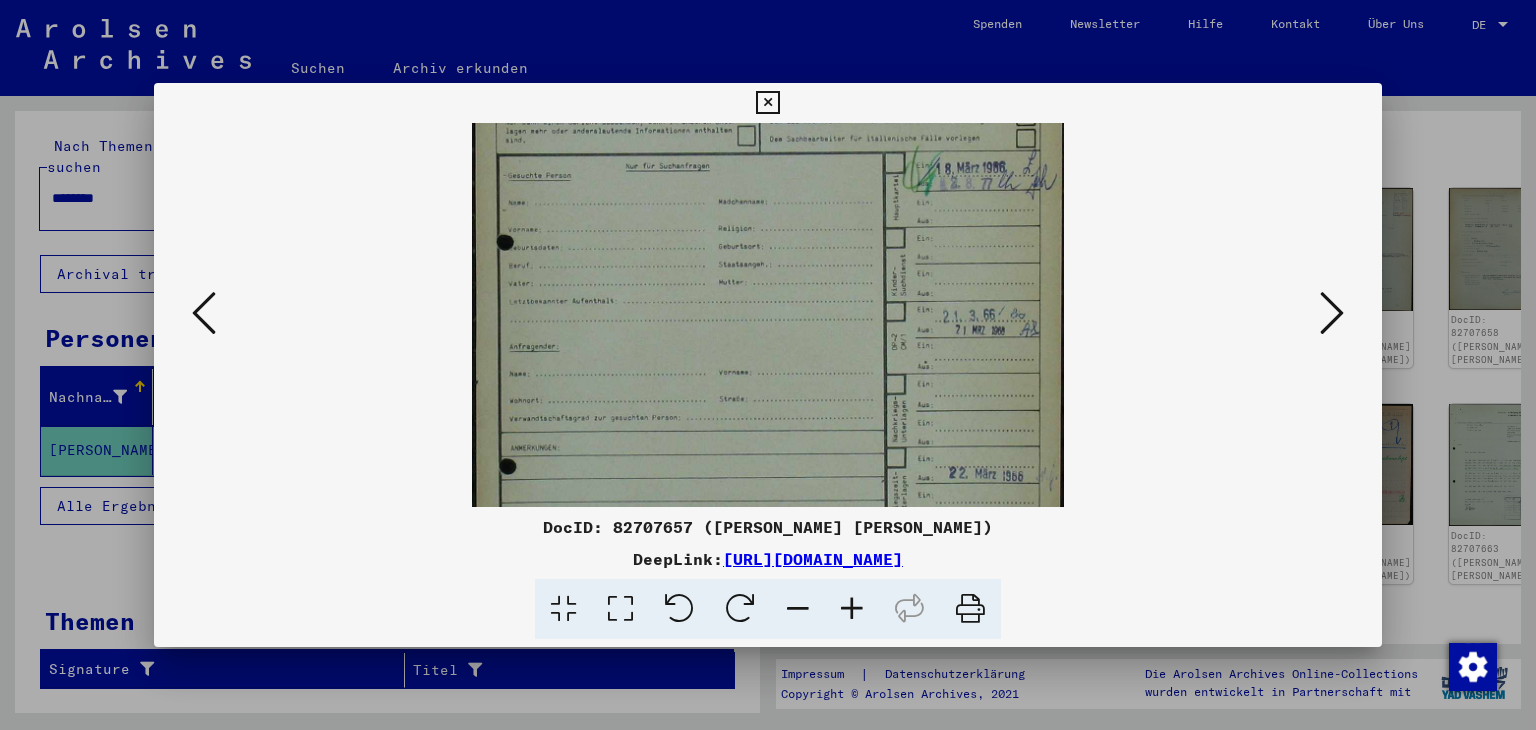 drag, startPoint x: 886, startPoint y: 392, endPoint x: 886, endPoint y: 209, distance: 183 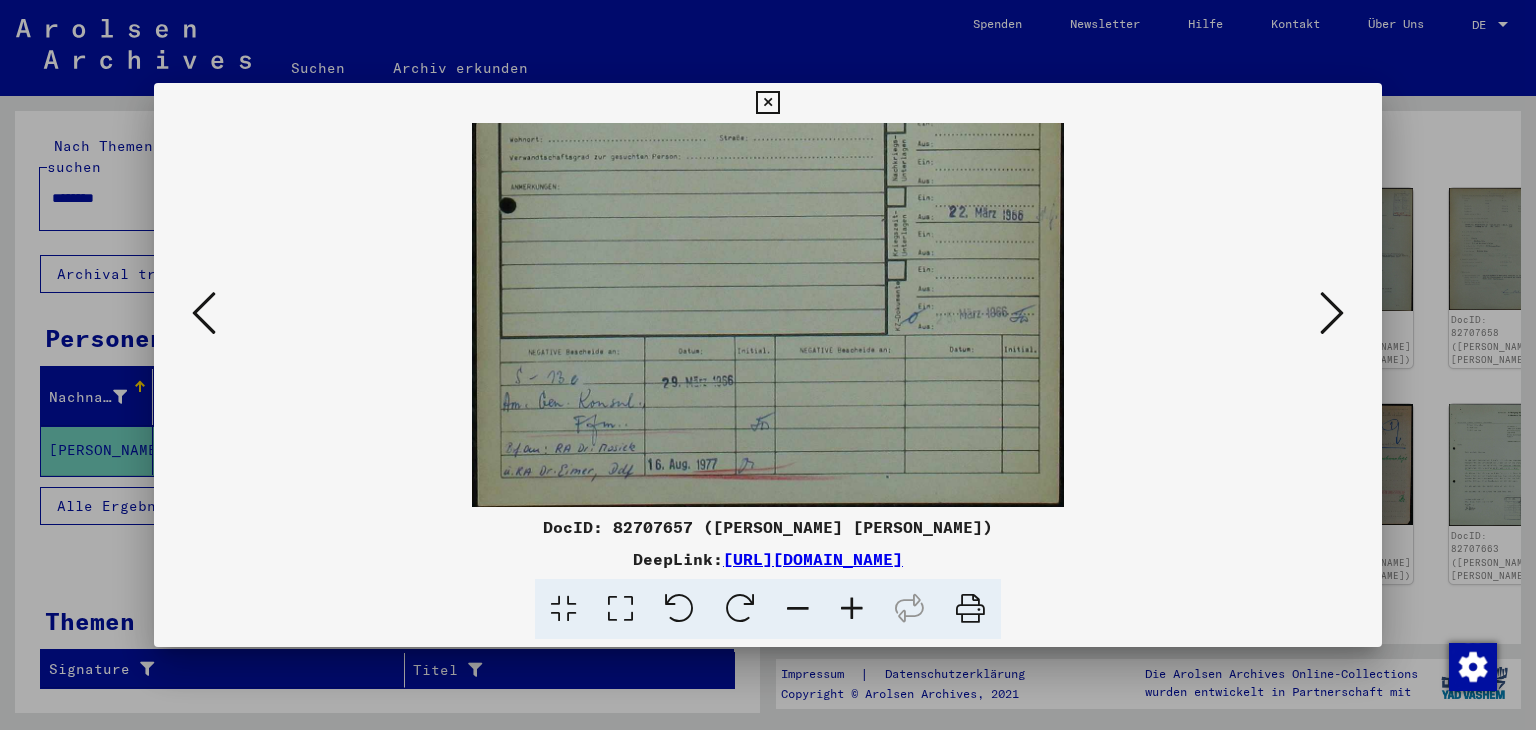 scroll, scrollTop: 450, scrollLeft: 0, axis: vertical 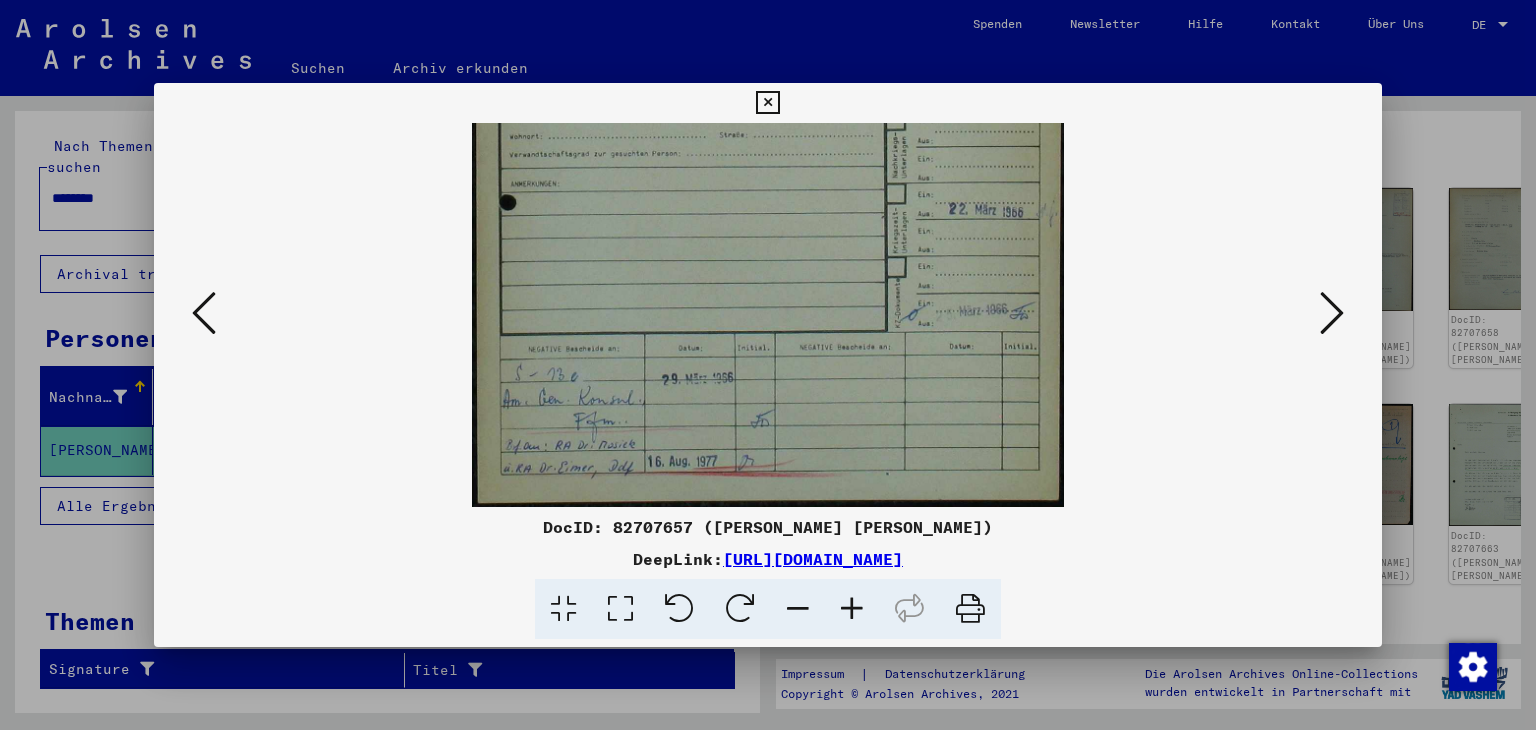 drag, startPoint x: 866, startPoint y: 418, endPoint x: 883, endPoint y: 151, distance: 267.54065 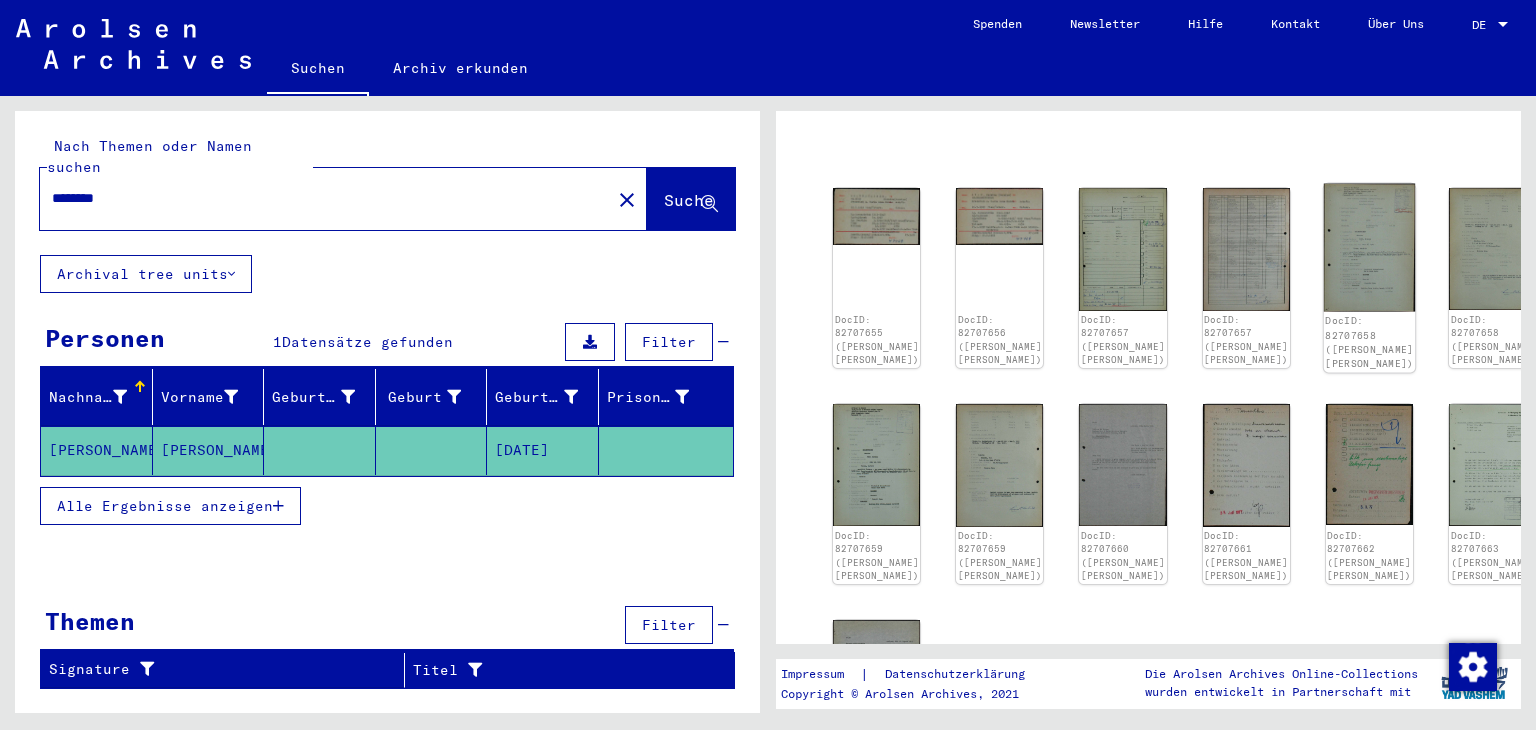 click 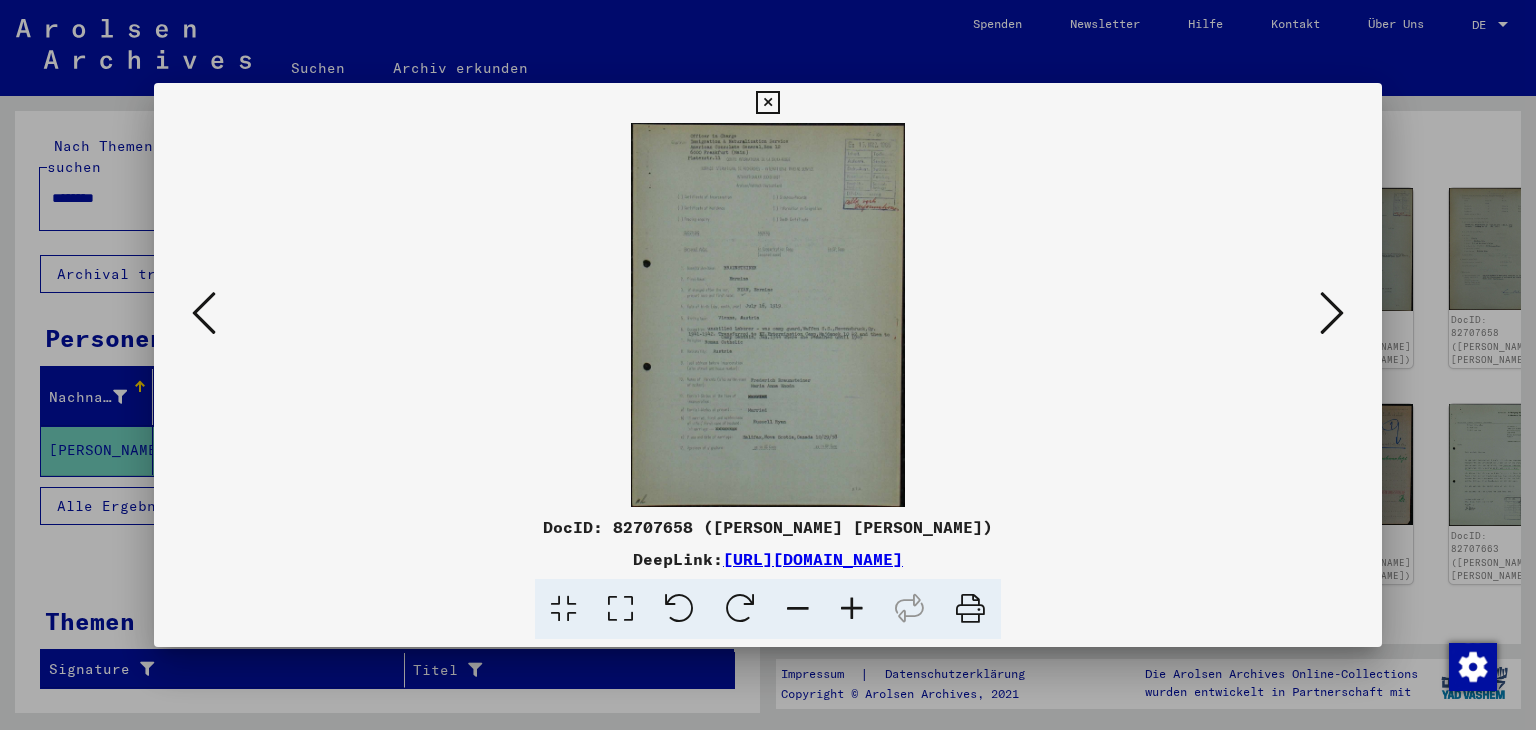 click at bounding box center (852, 609) 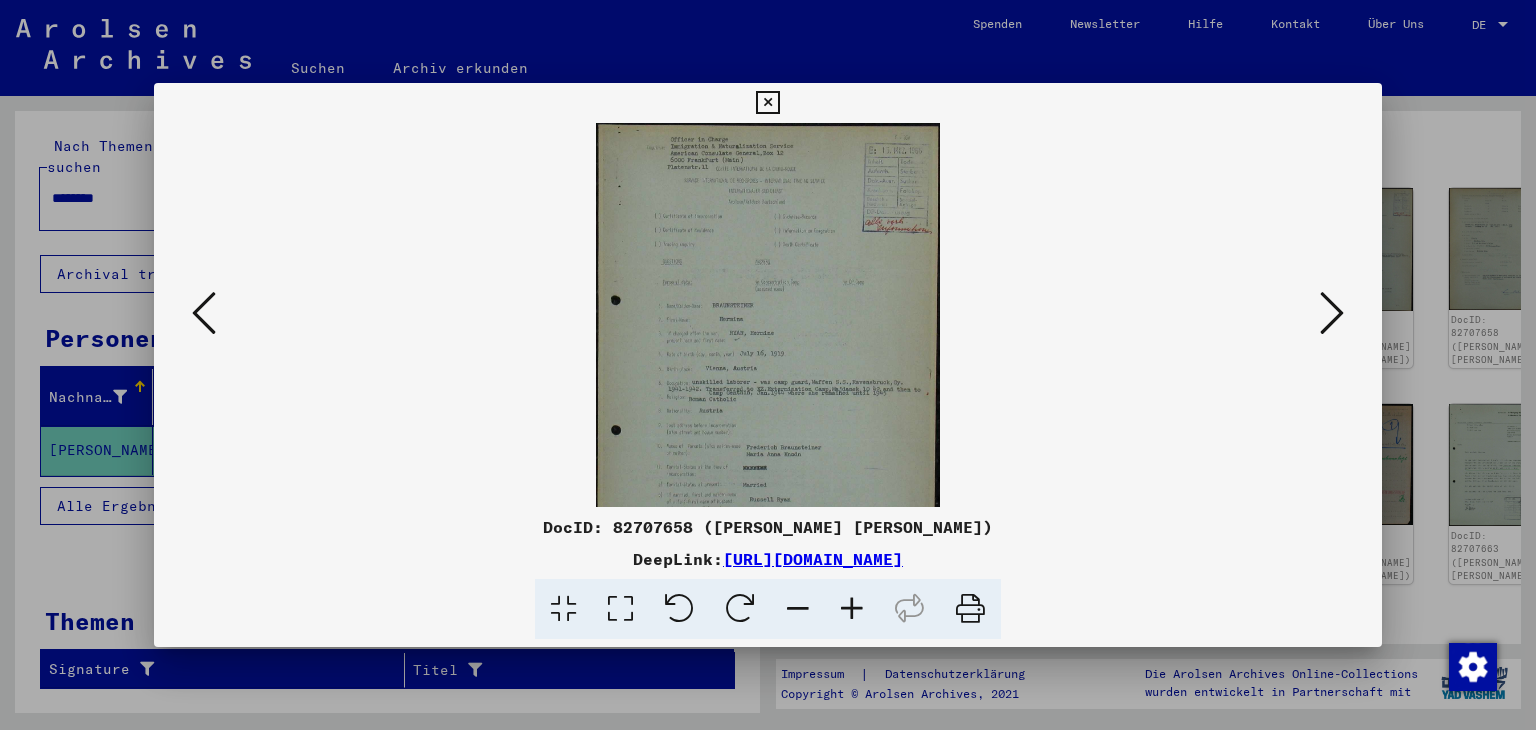 click at bounding box center [852, 609] 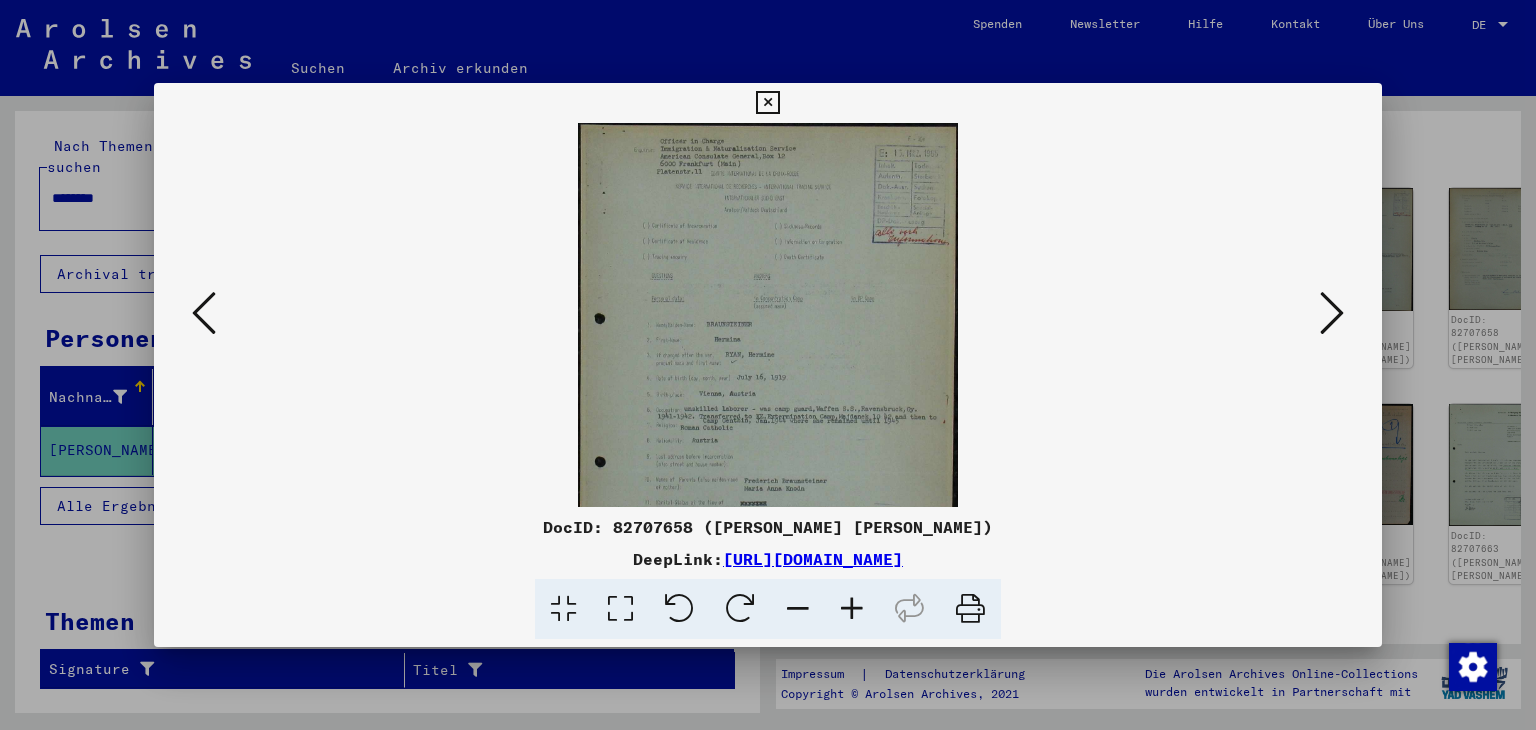 click at bounding box center [852, 609] 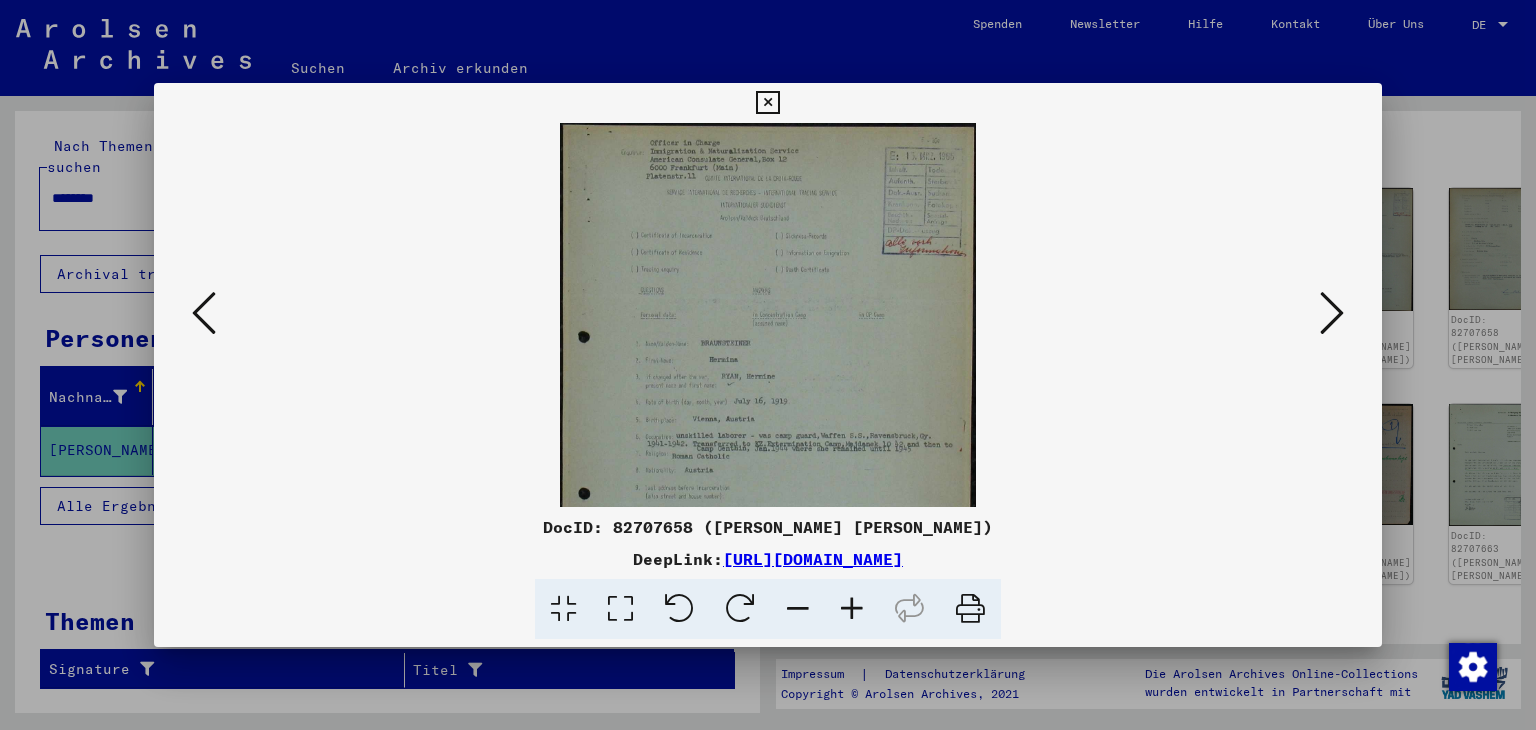 click at bounding box center [852, 609] 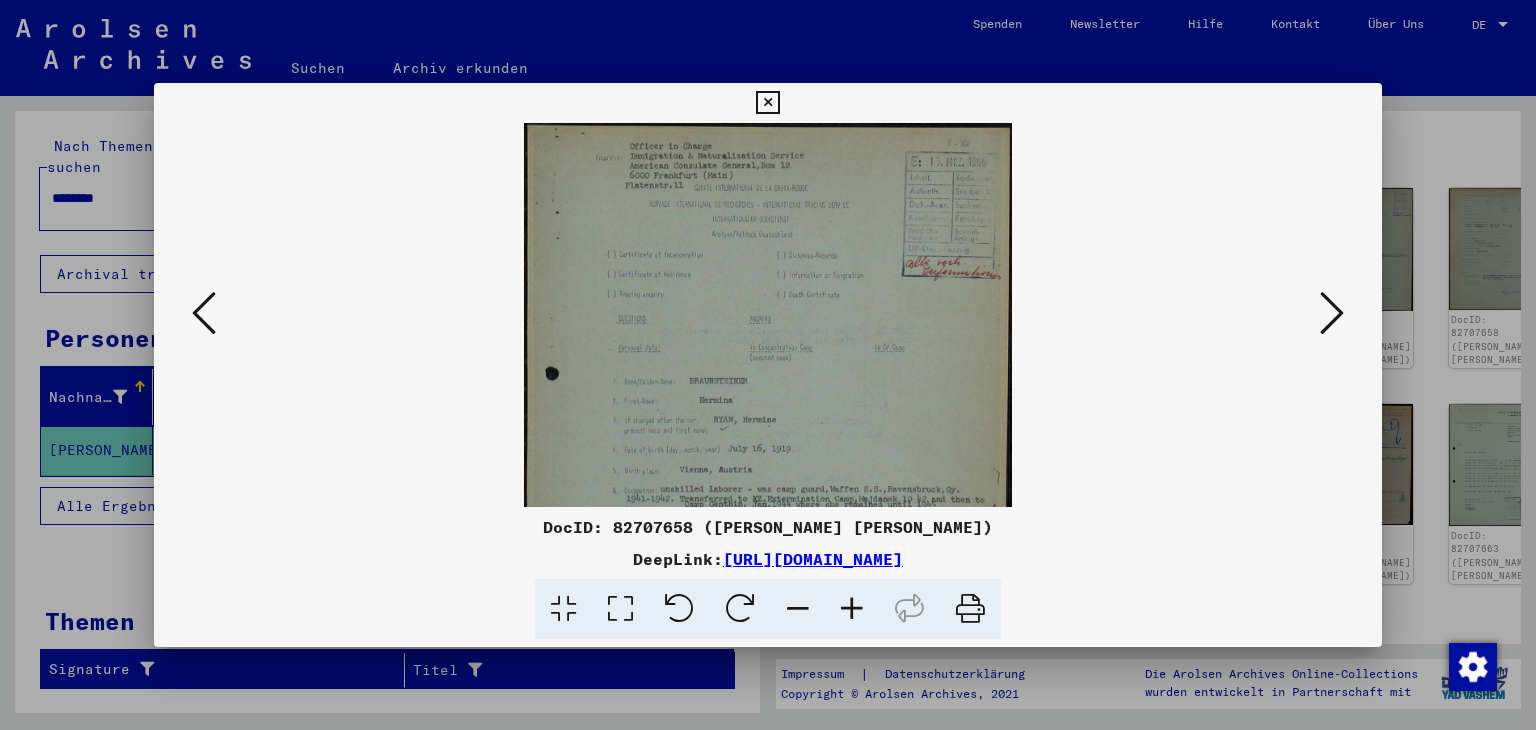 click at bounding box center (852, 609) 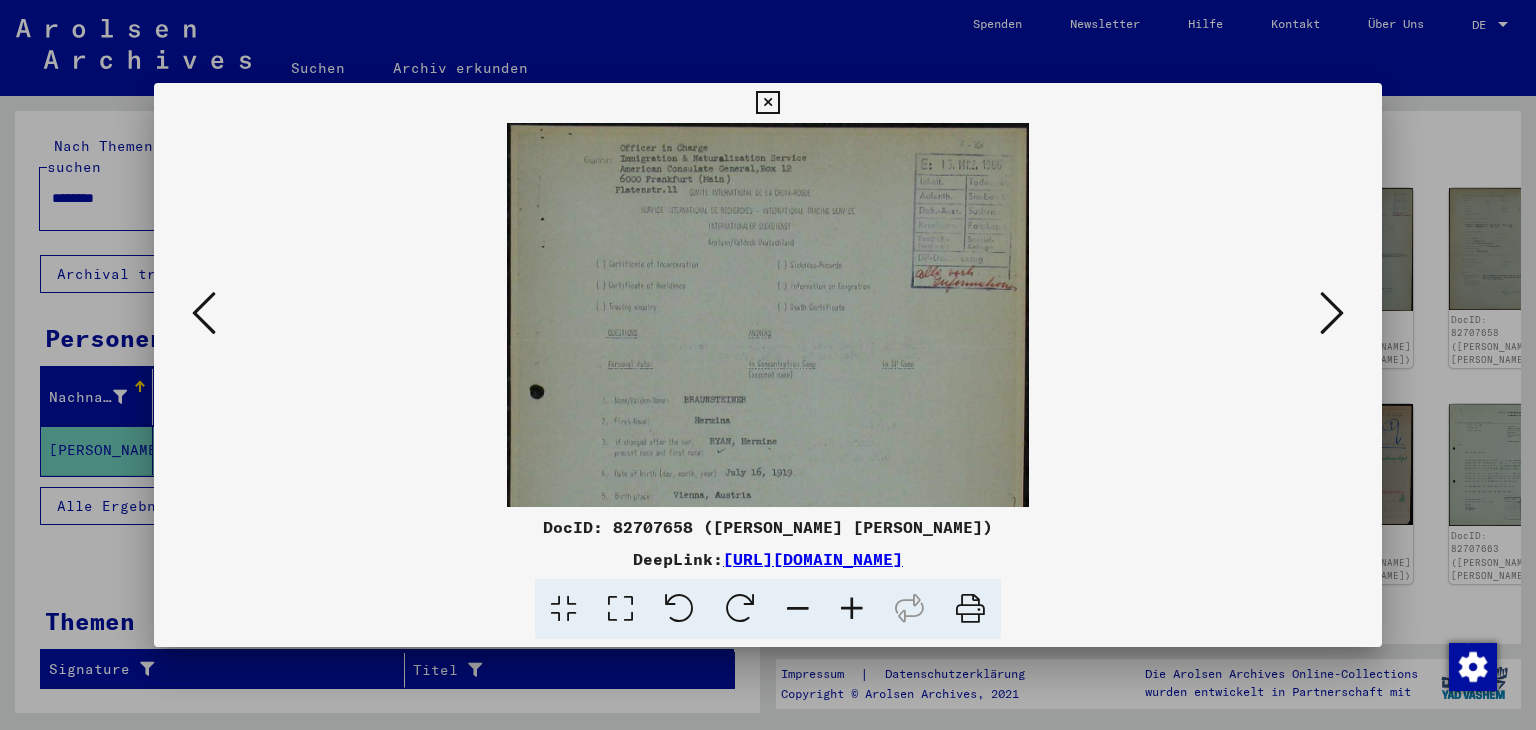 click at bounding box center [852, 609] 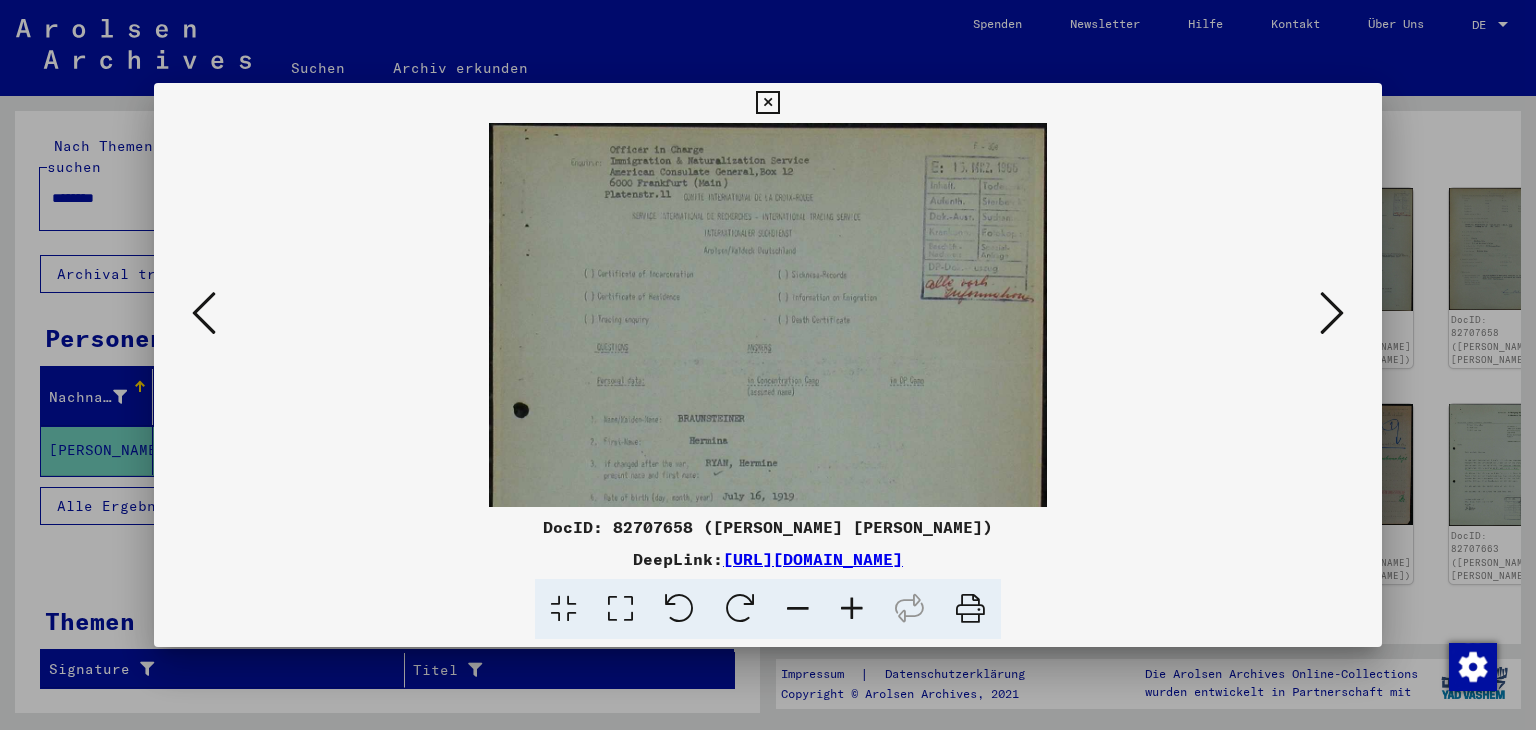 click at bounding box center [852, 609] 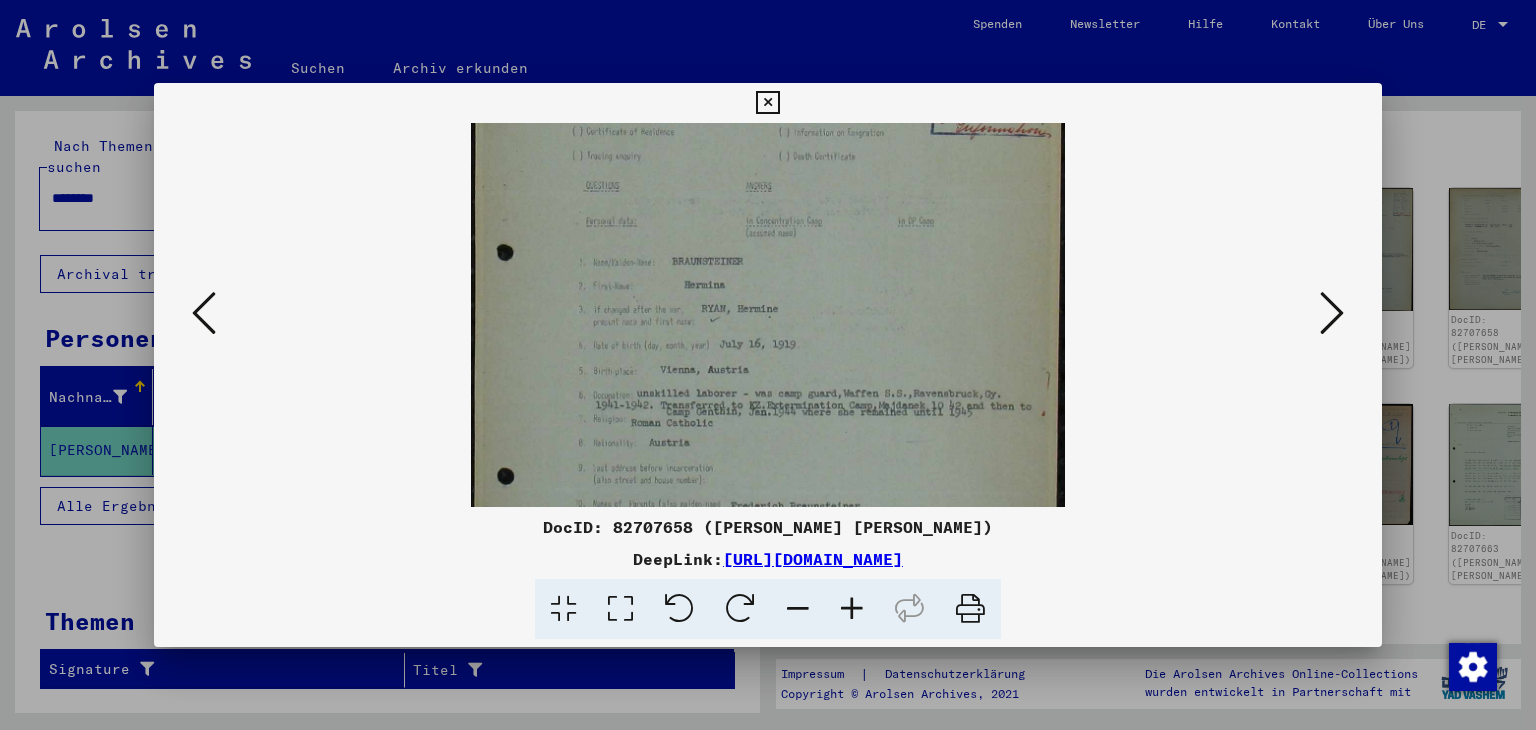 scroll, scrollTop: 176, scrollLeft: 0, axis: vertical 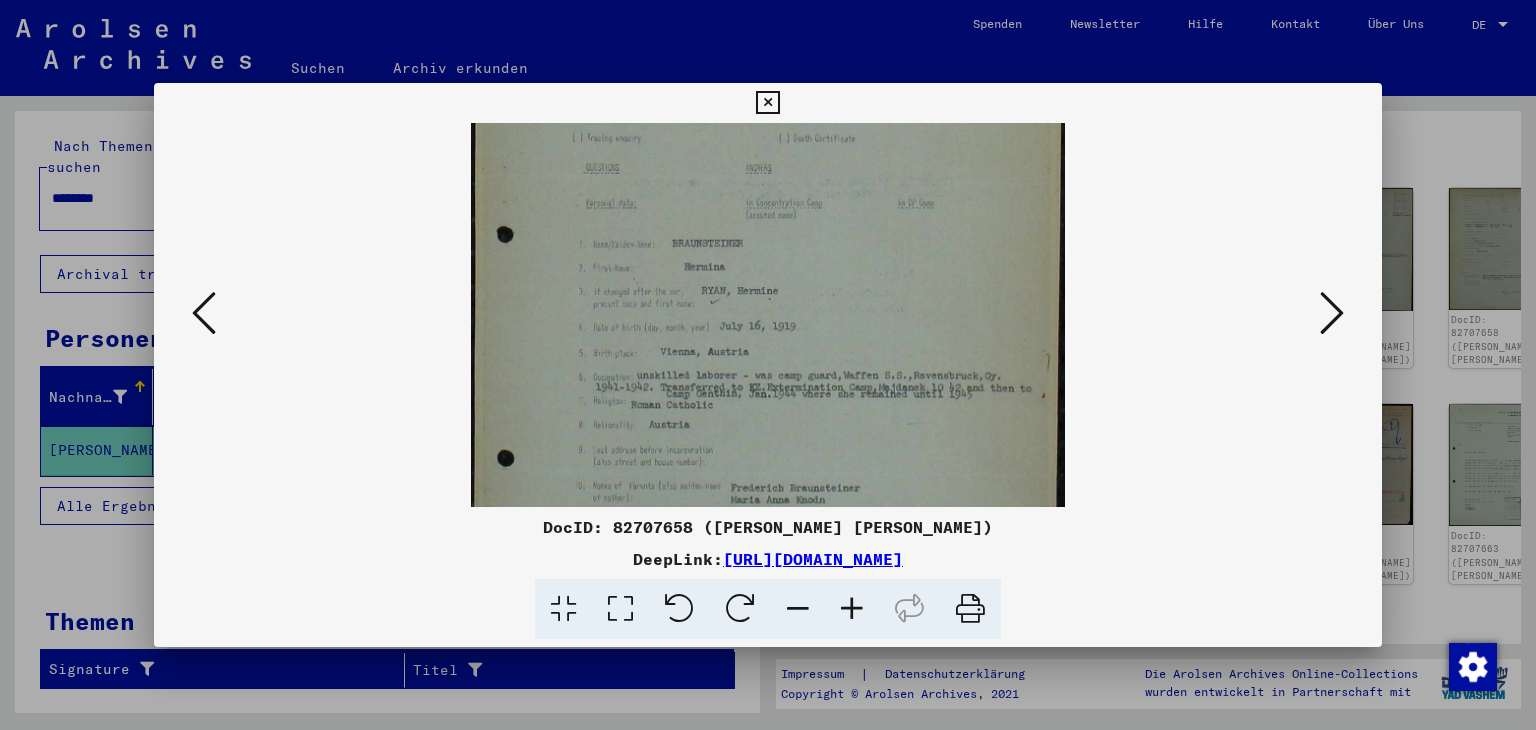 drag, startPoint x: 844, startPoint y: 397, endPoint x: 837, endPoint y: 187, distance: 210.11664 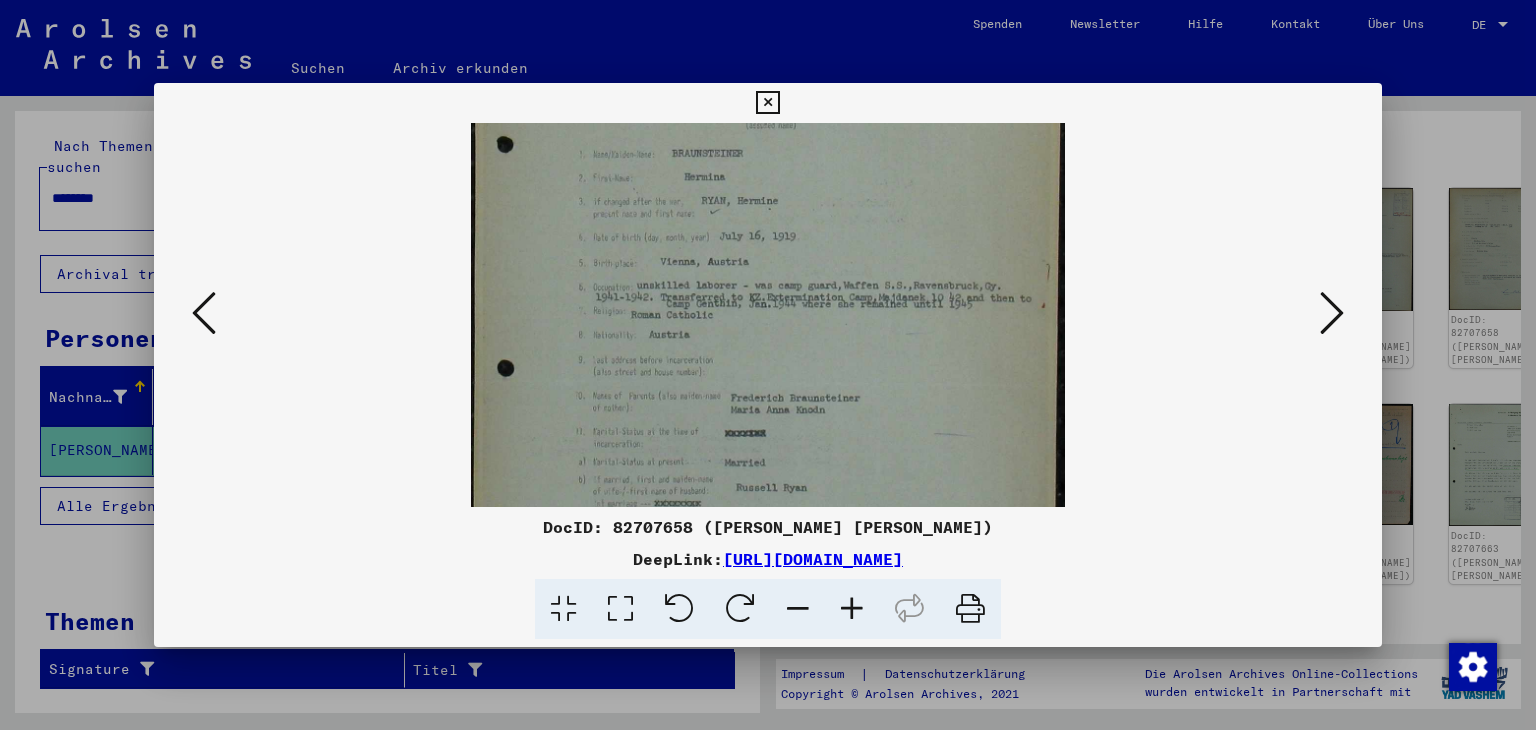 drag, startPoint x: 808, startPoint y: 326, endPoint x: 813, endPoint y: 228, distance: 98.12747 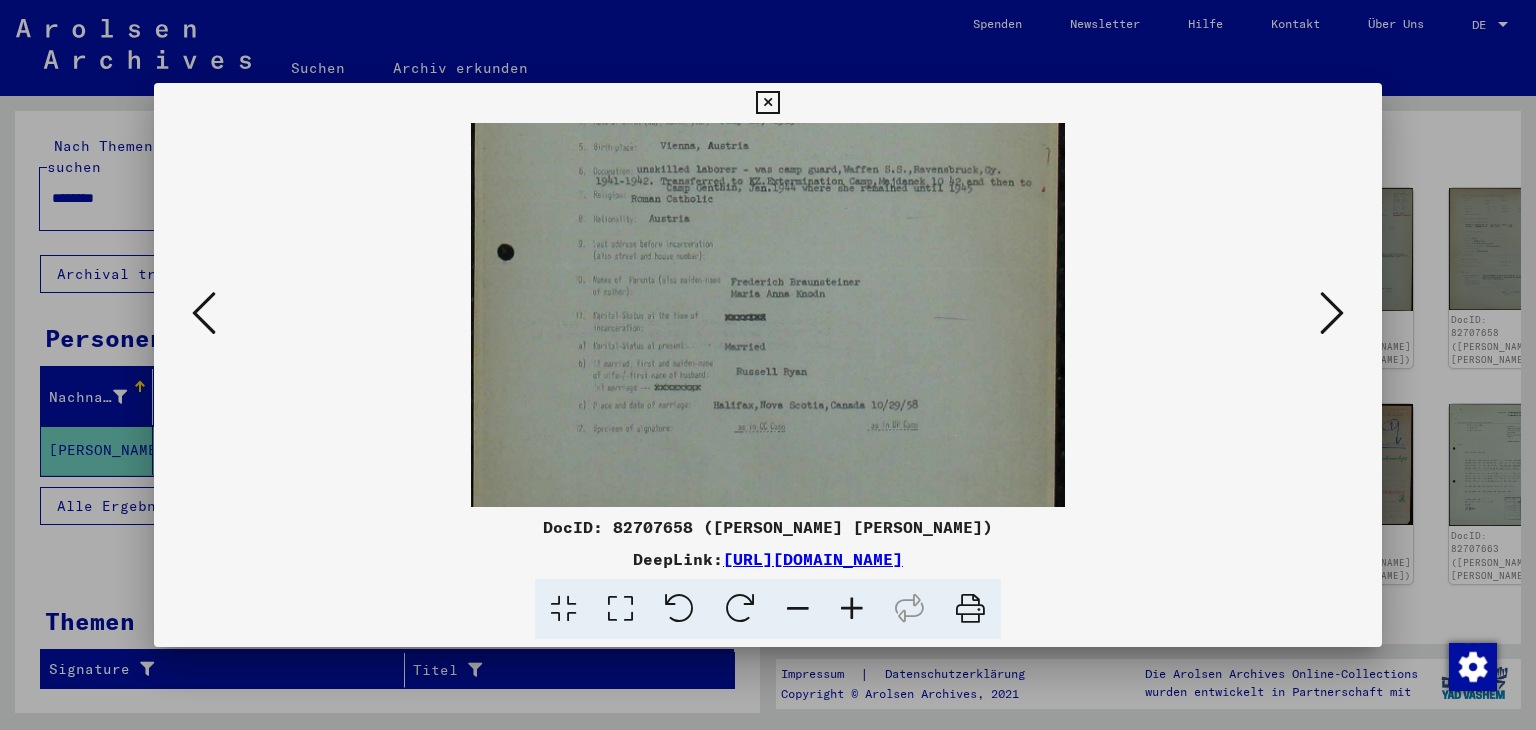 scroll, scrollTop: 400, scrollLeft: 0, axis: vertical 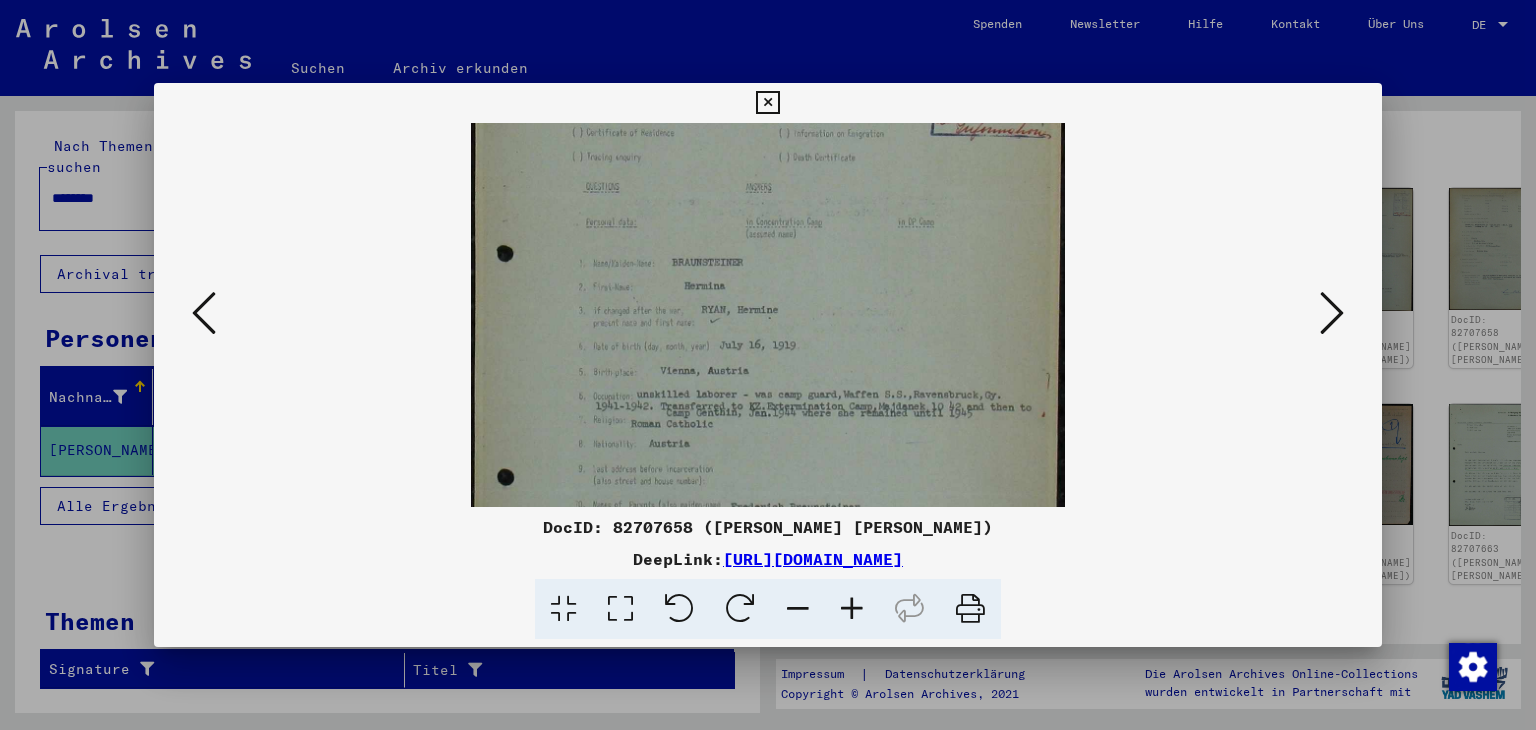 drag, startPoint x: 782, startPoint y: 371, endPoint x: 770, endPoint y: 496, distance: 125.57468 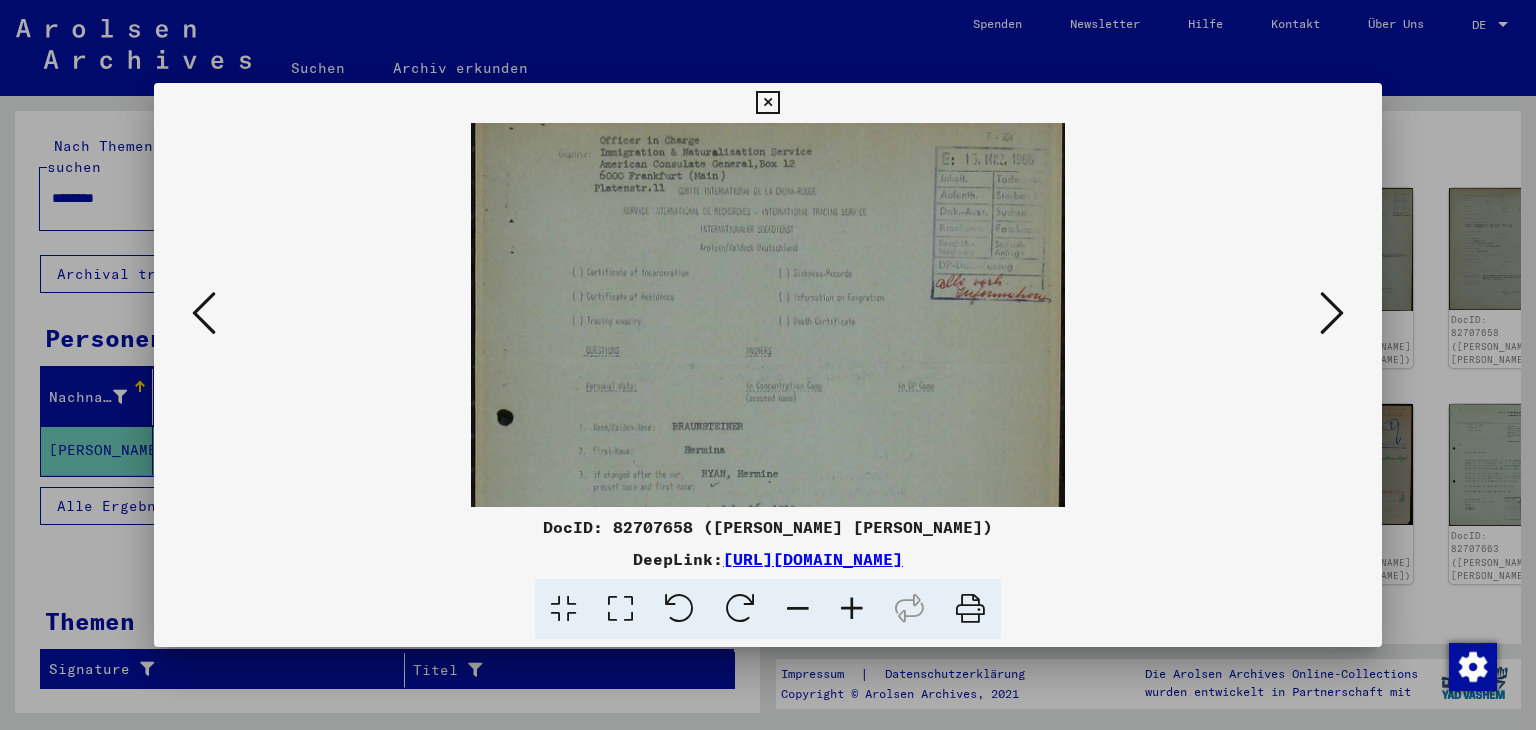 scroll, scrollTop: 10, scrollLeft: 0, axis: vertical 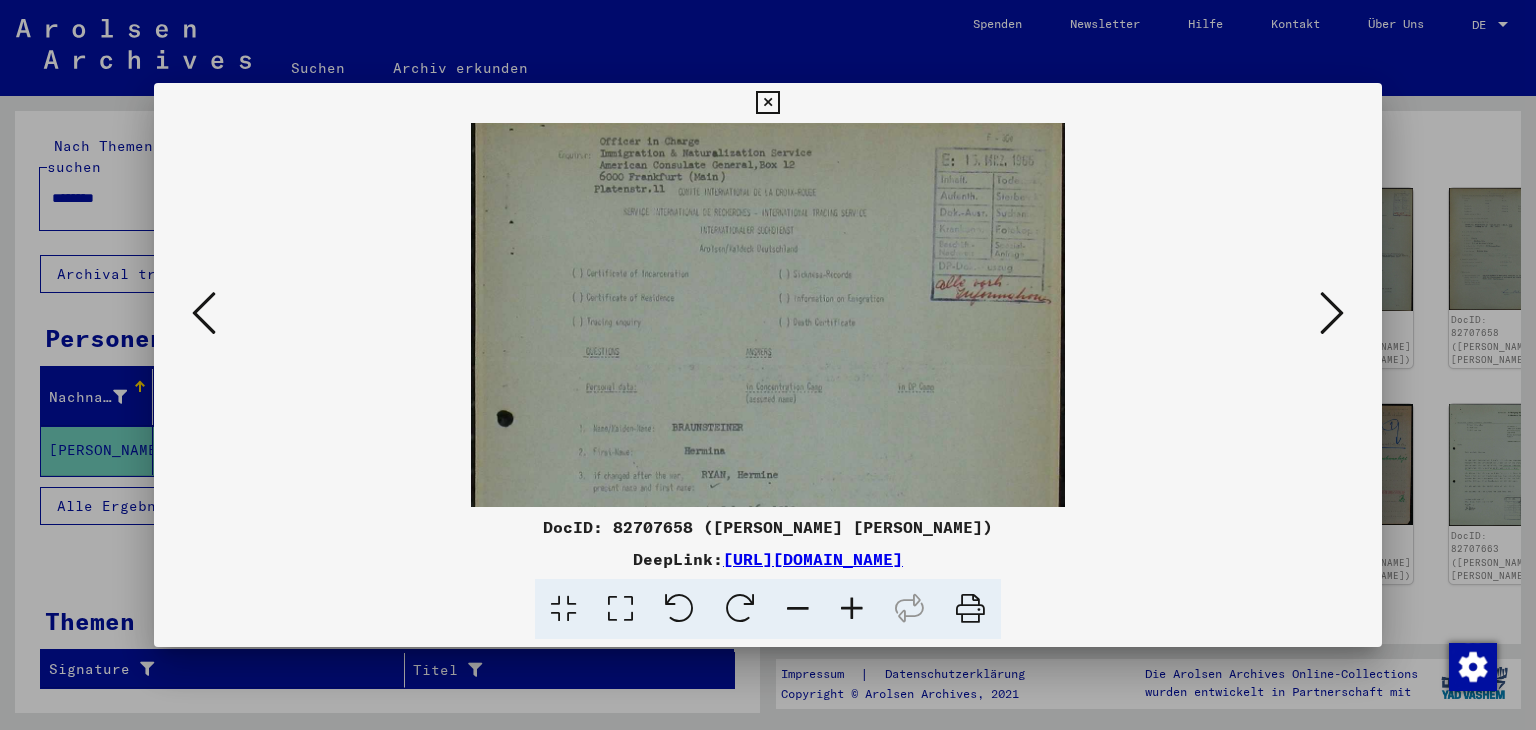 drag, startPoint x: 805, startPoint y: 213, endPoint x: 798, endPoint y: 386, distance: 173.14156 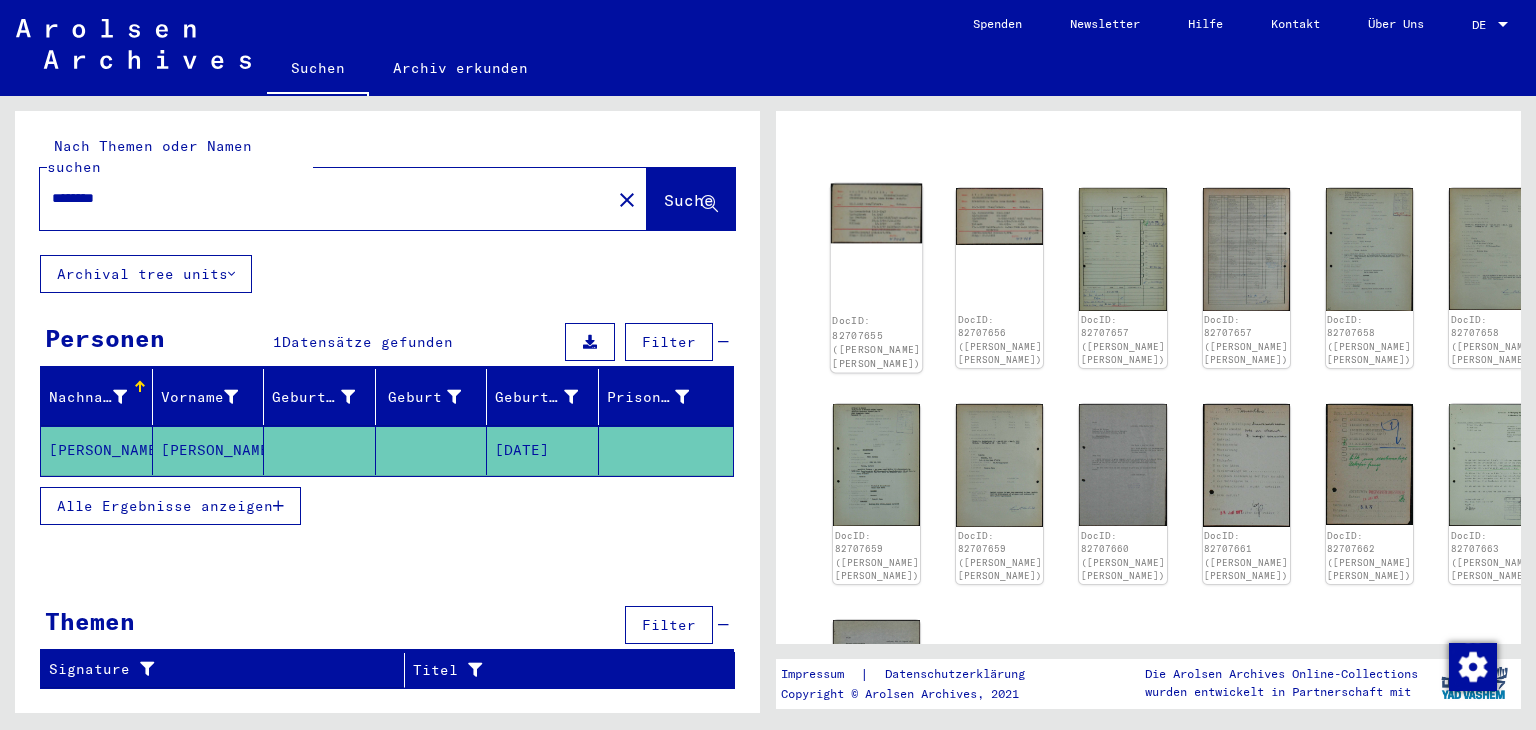click 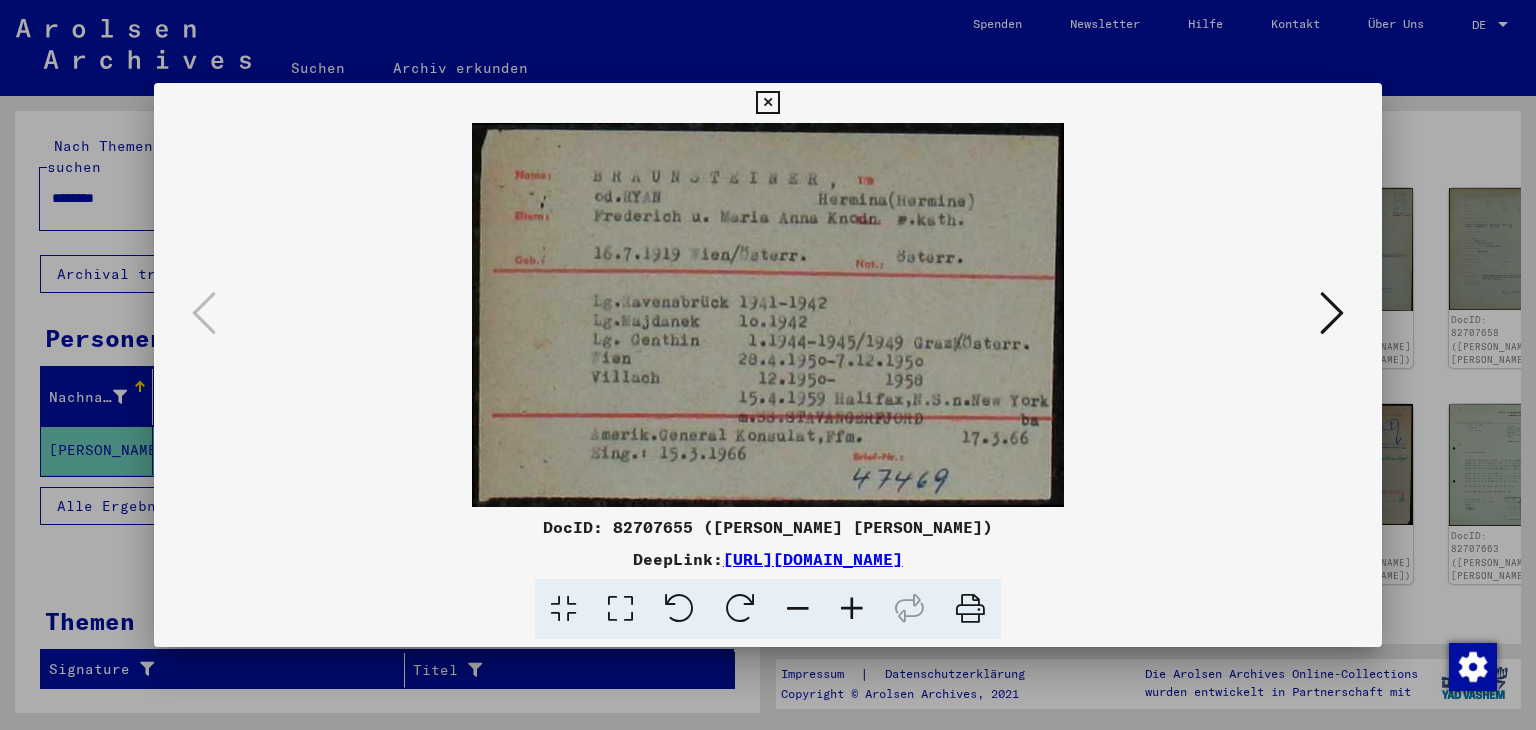 click at bounding box center [768, 365] 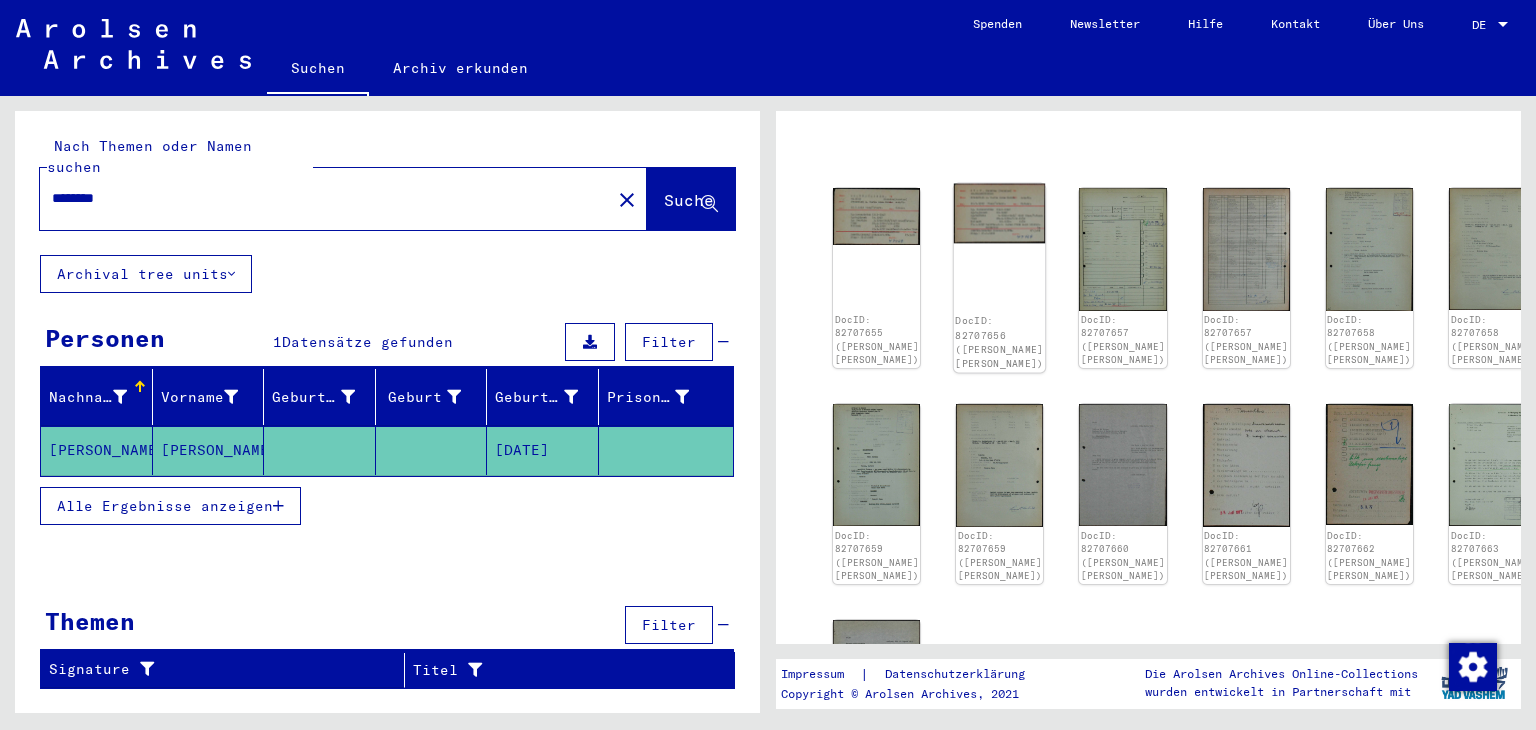 click on "DocID: 82707656 ([PERSON_NAME] [PERSON_NAME])" 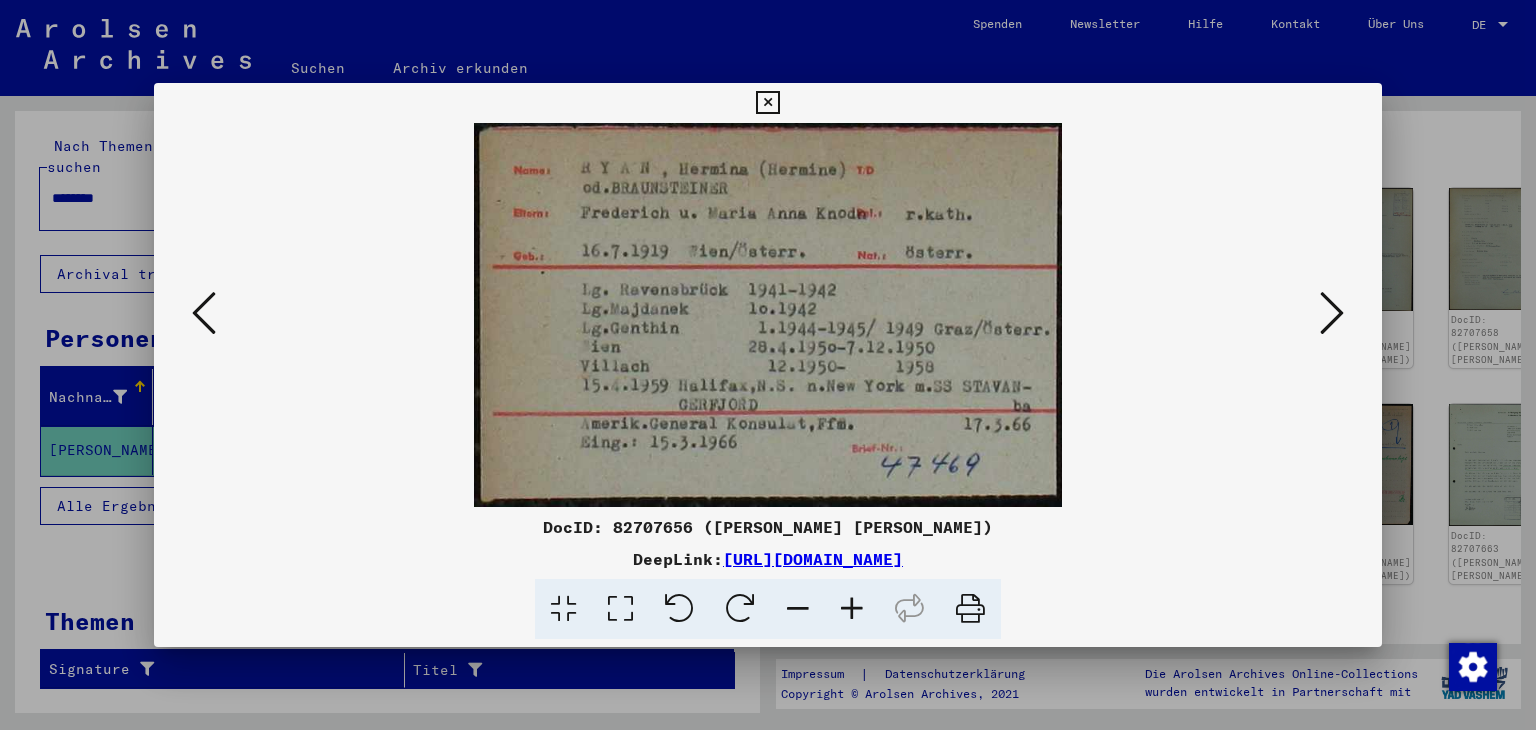 click at bounding box center [768, 365] 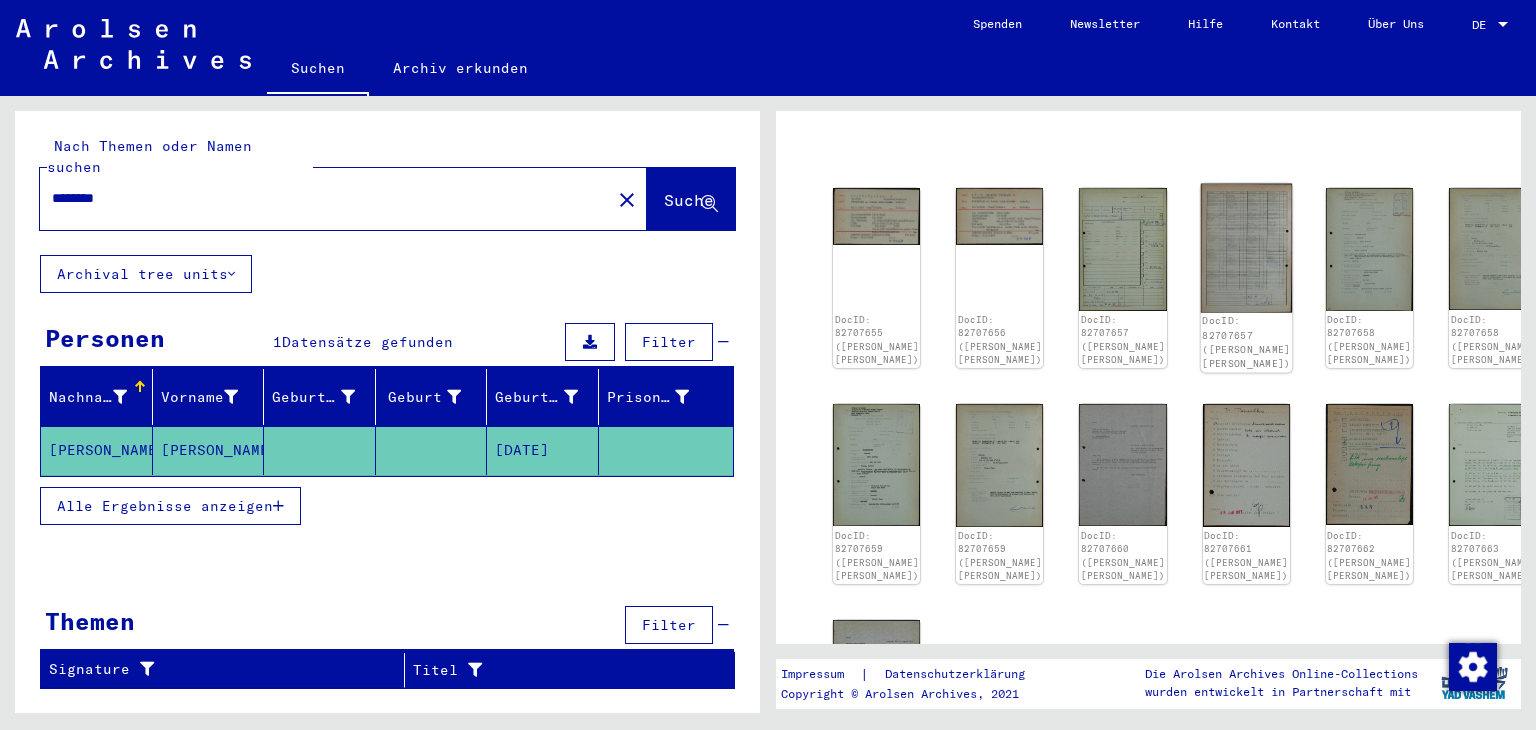 click 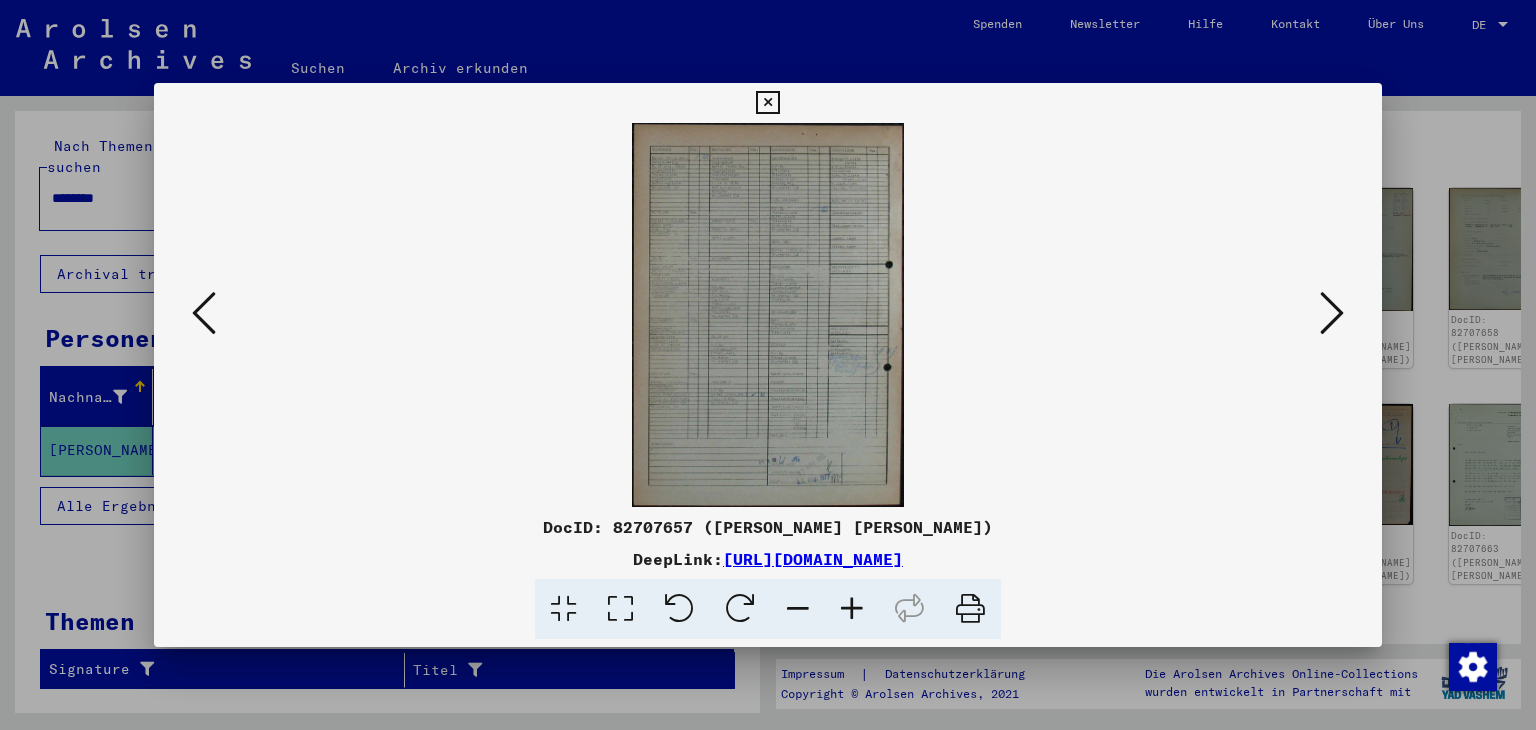 click at bounding box center [852, 609] 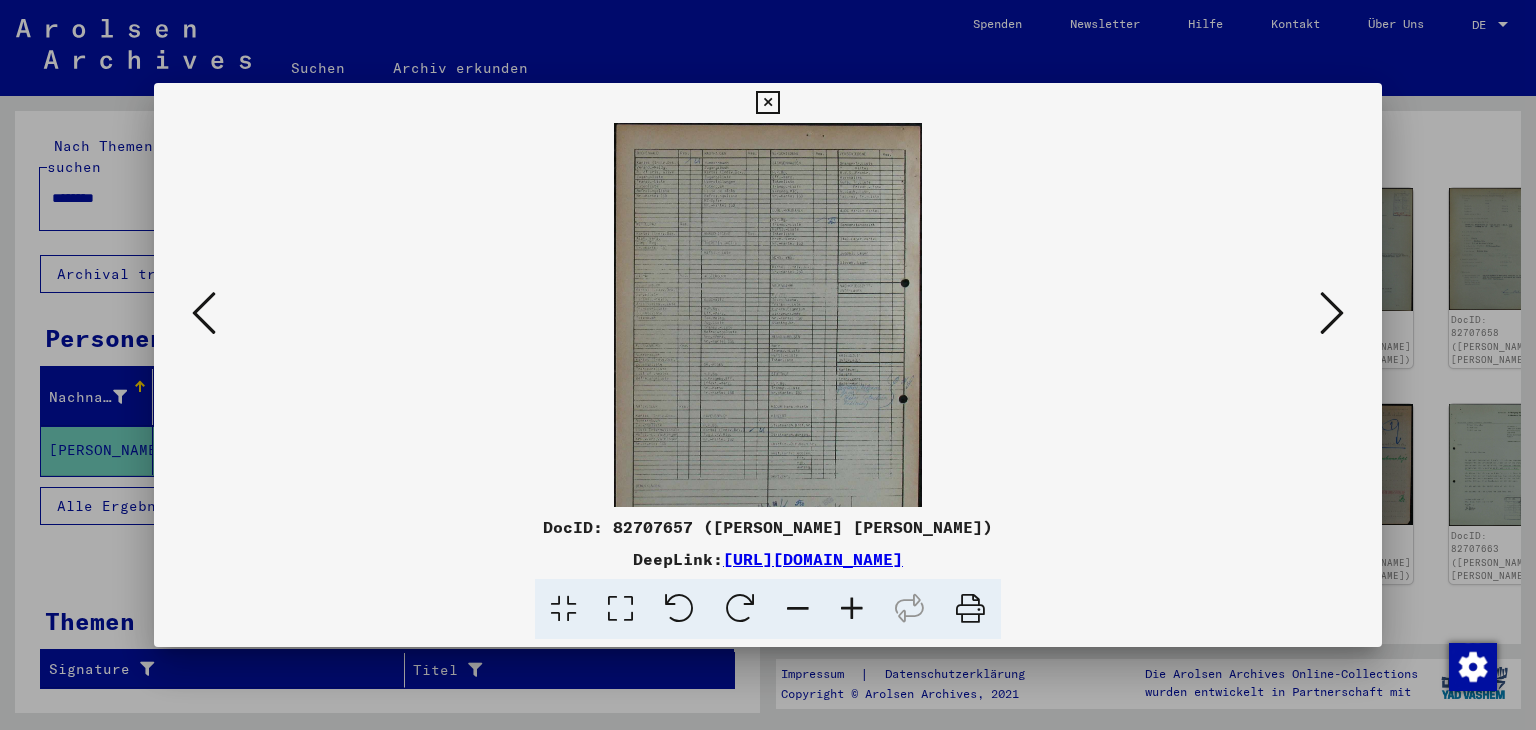 click at bounding box center [852, 609] 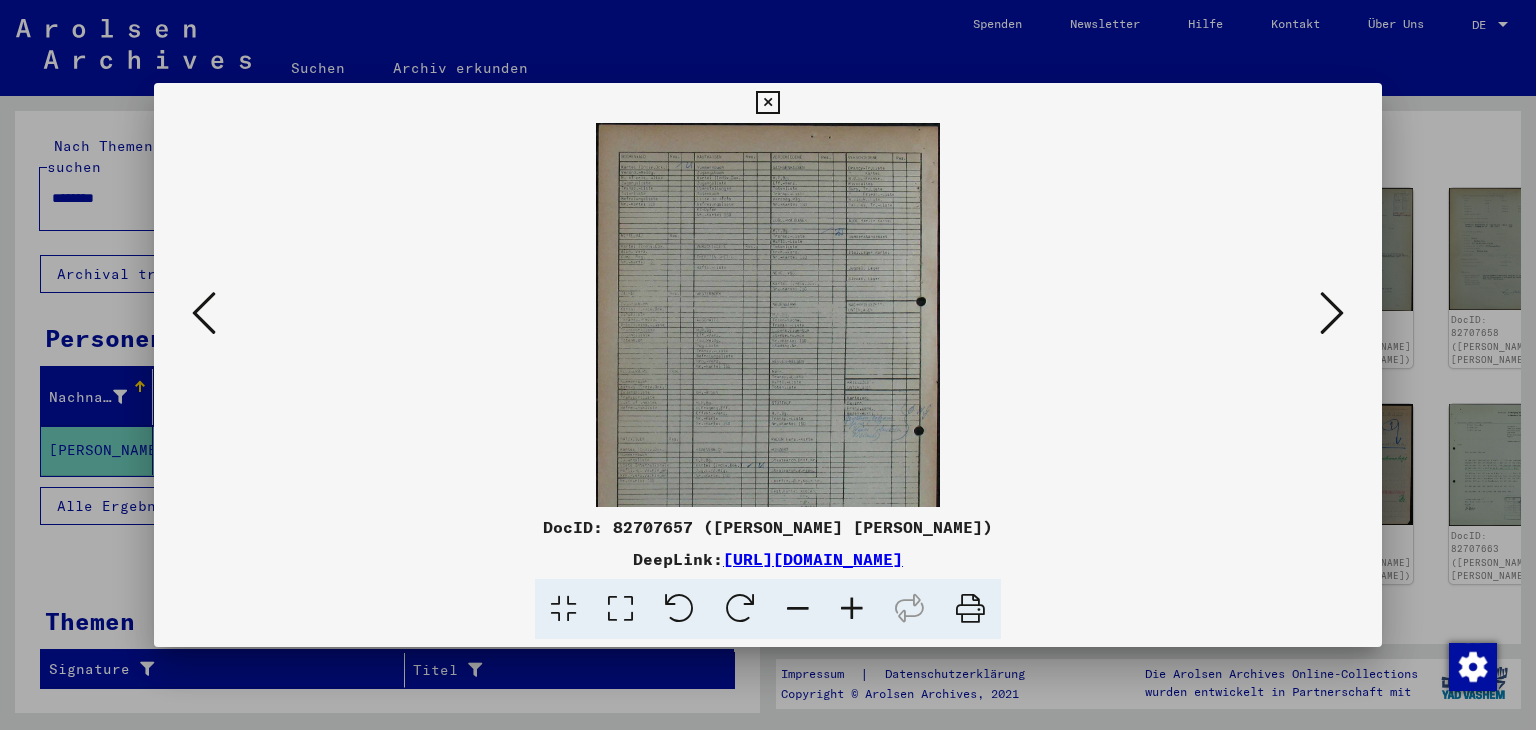 click at bounding box center [852, 609] 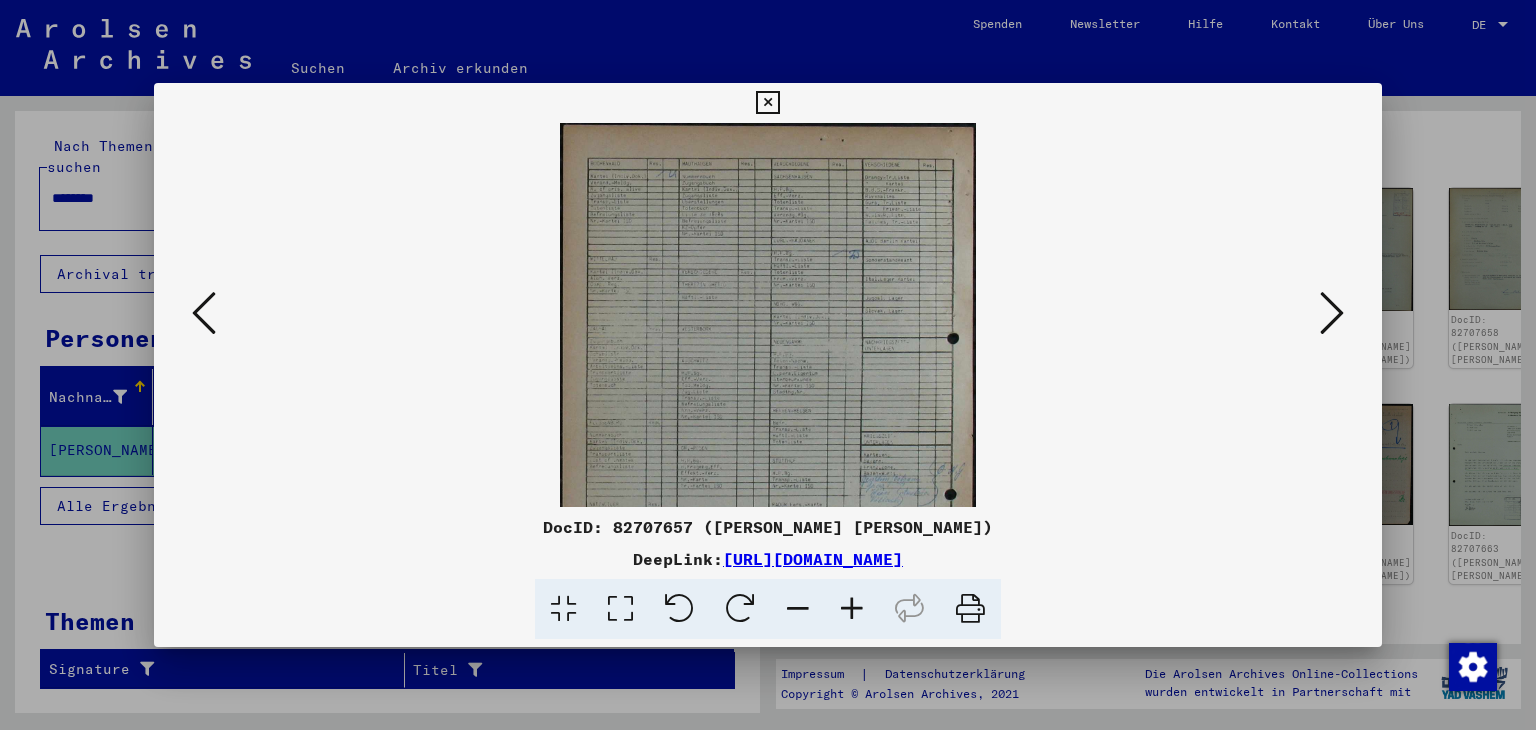 click at bounding box center [852, 609] 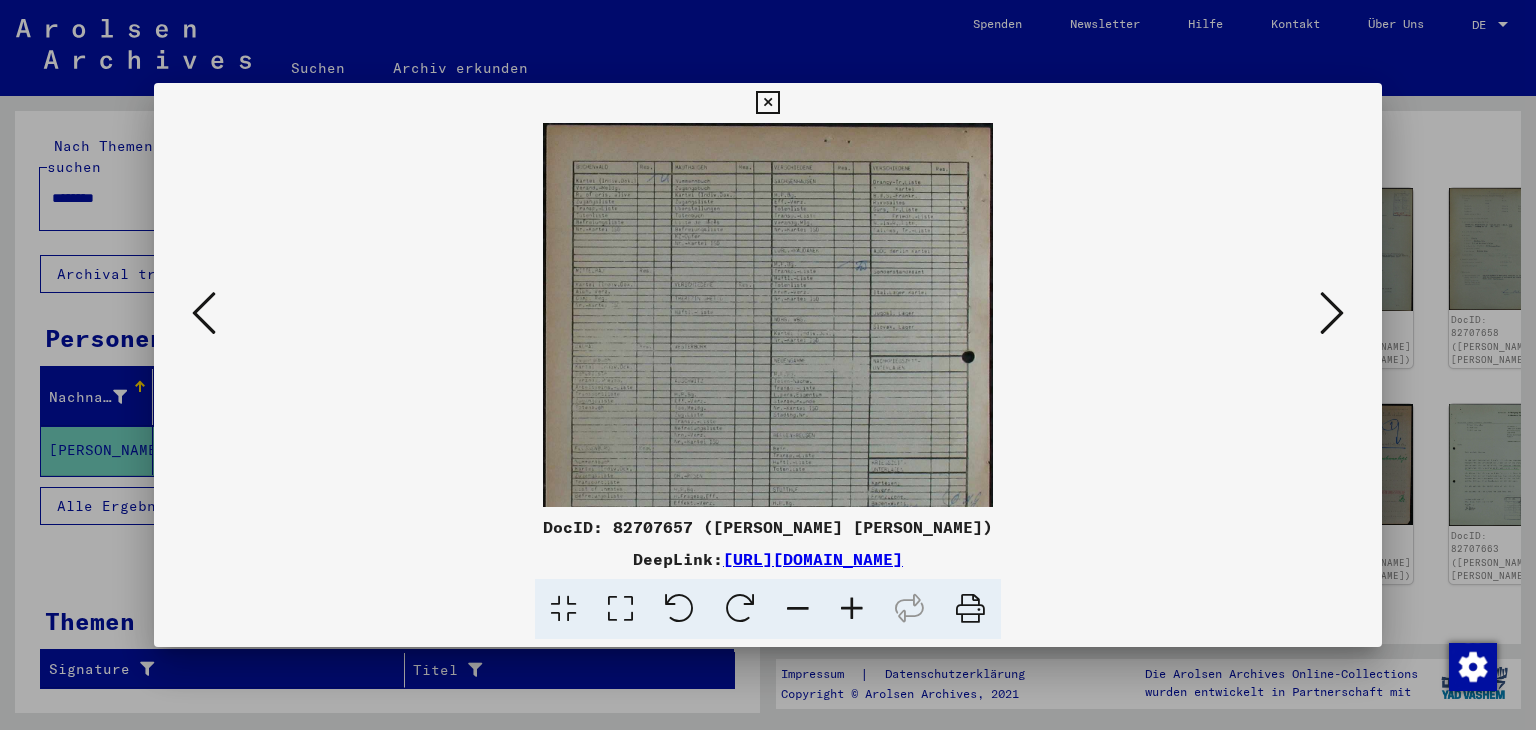 click at bounding box center [852, 609] 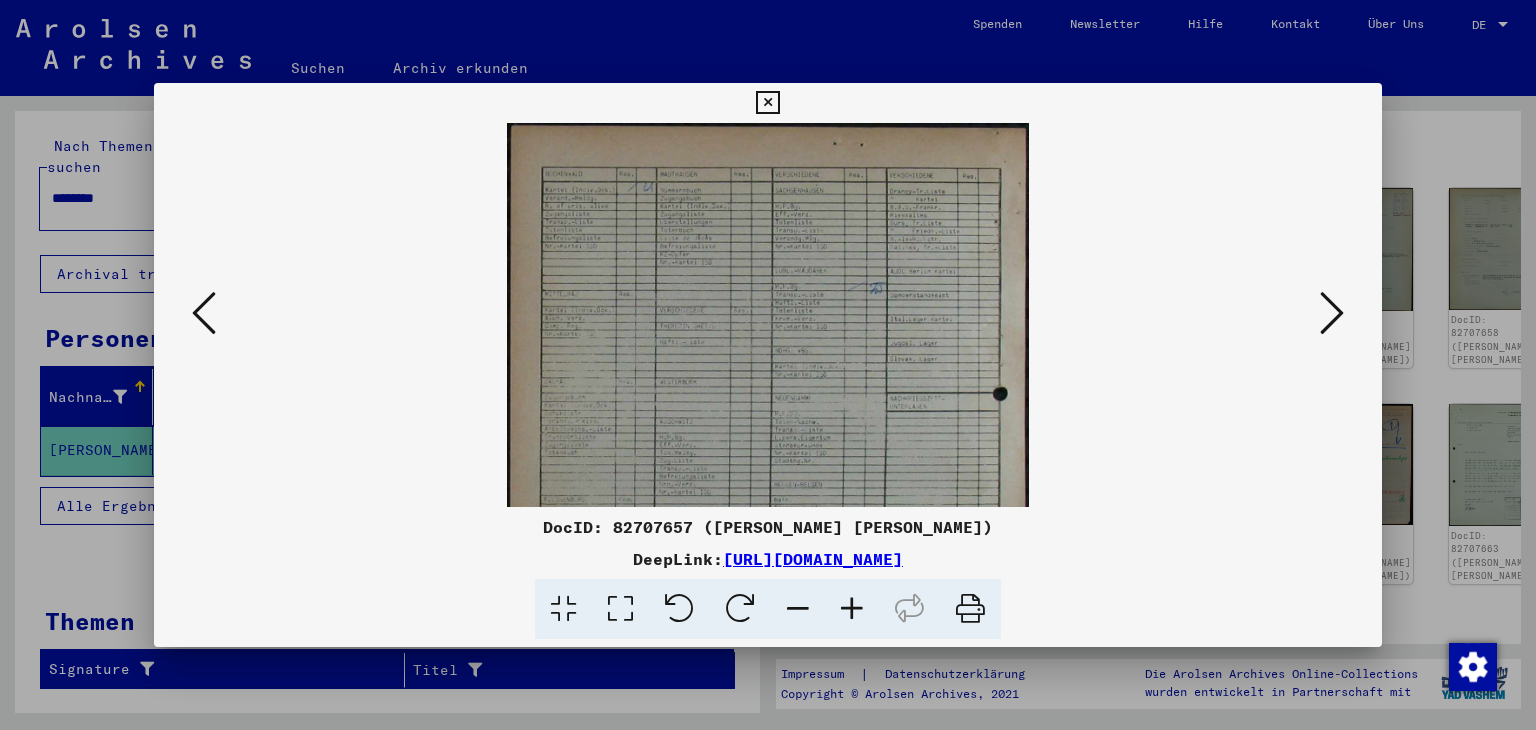 click at bounding box center (852, 609) 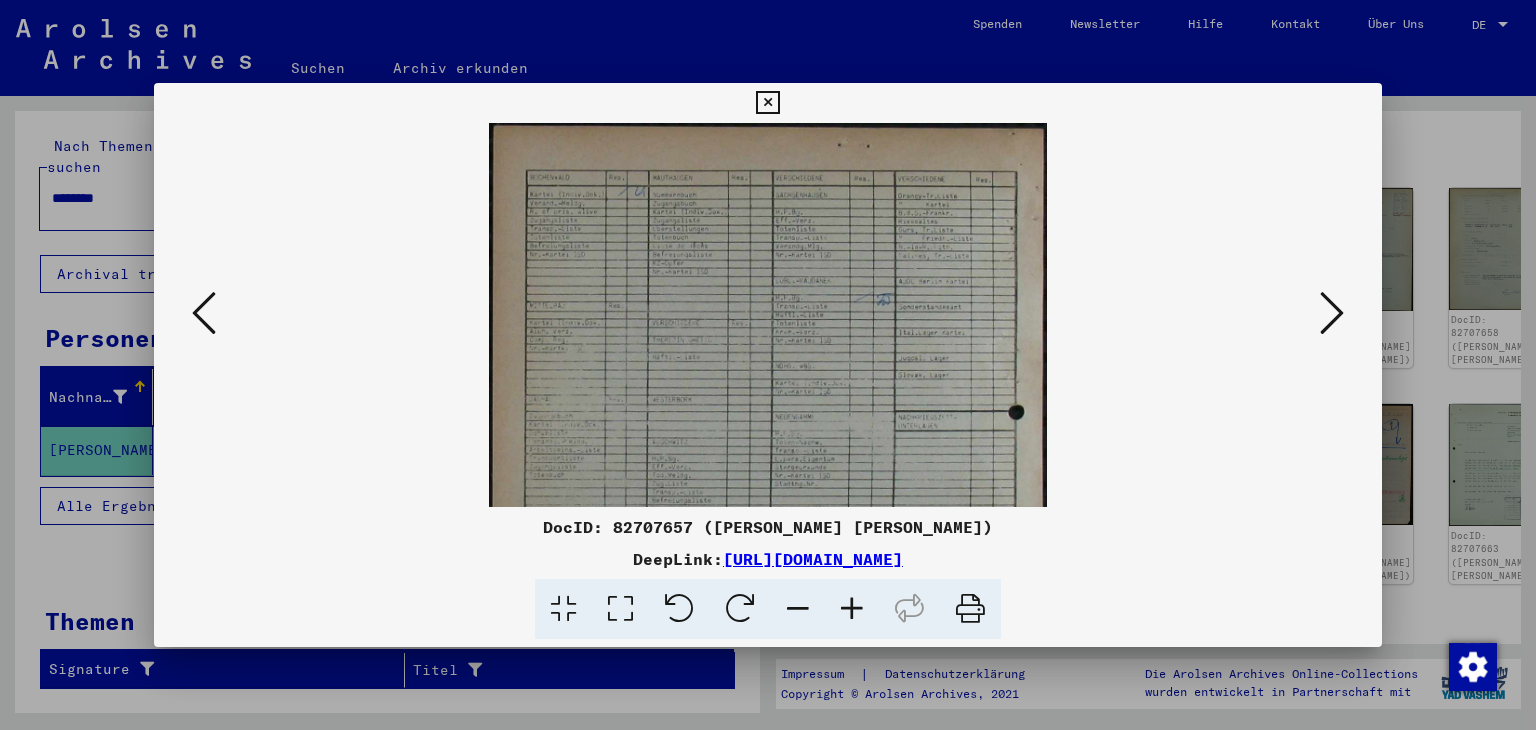 click at bounding box center (852, 609) 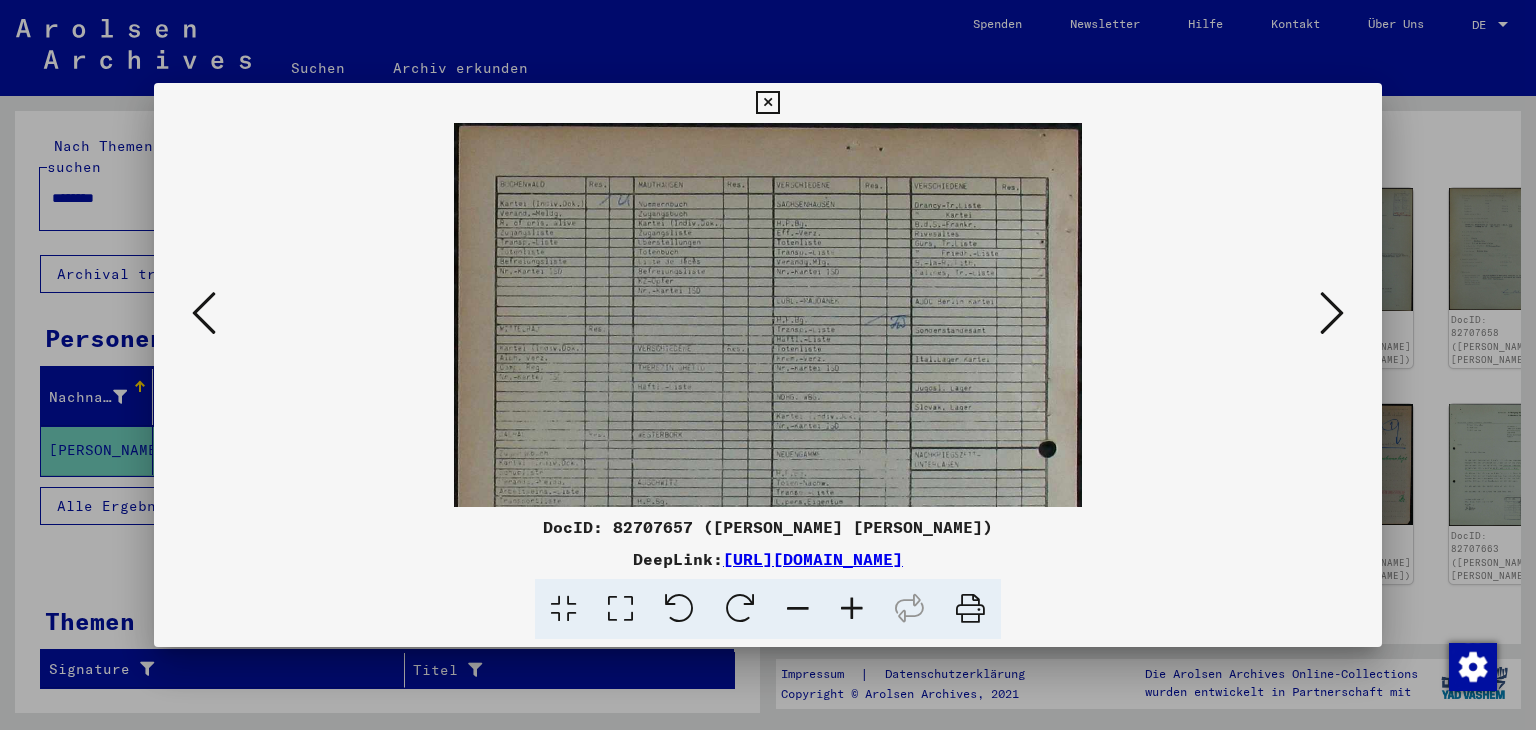 click at bounding box center (852, 609) 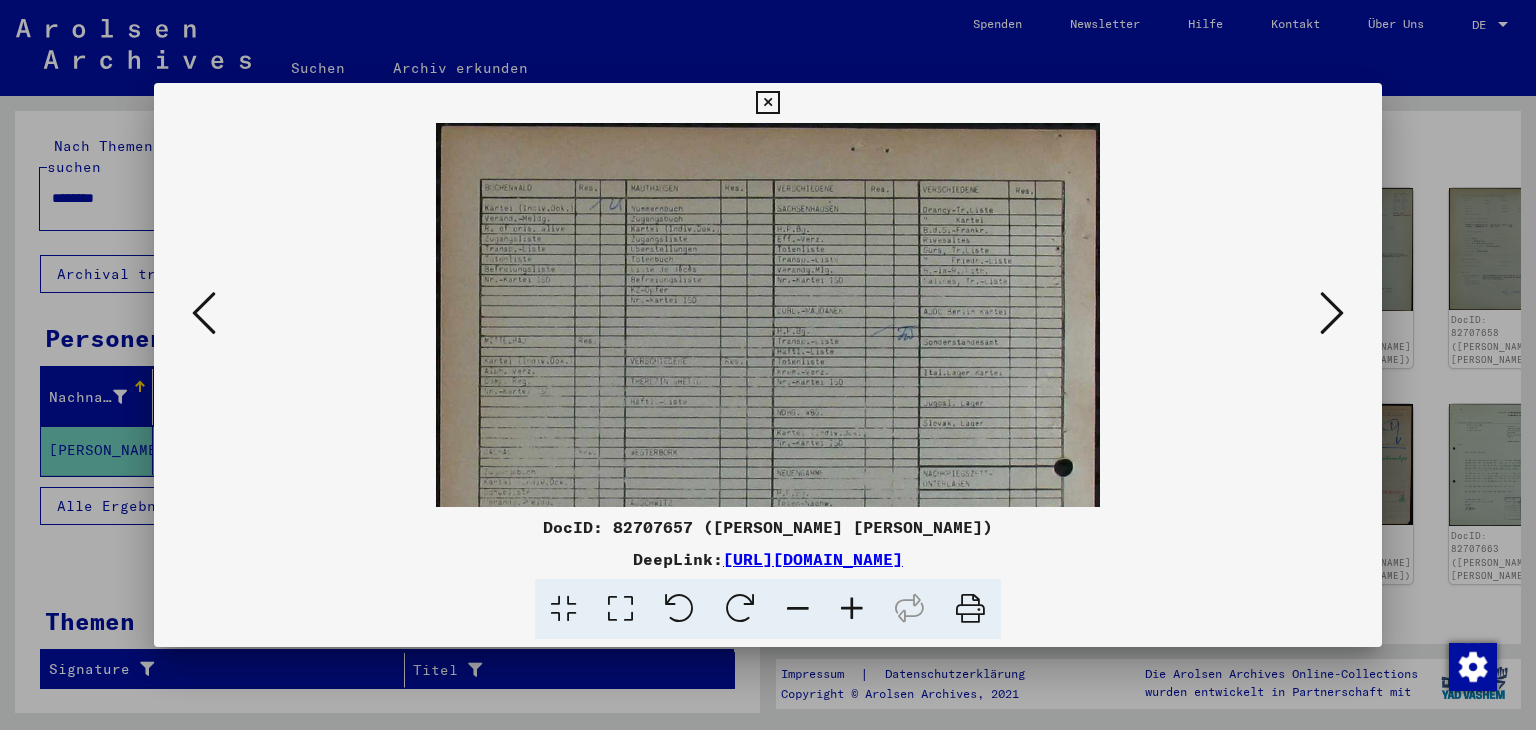 click at bounding box center [852, 609] 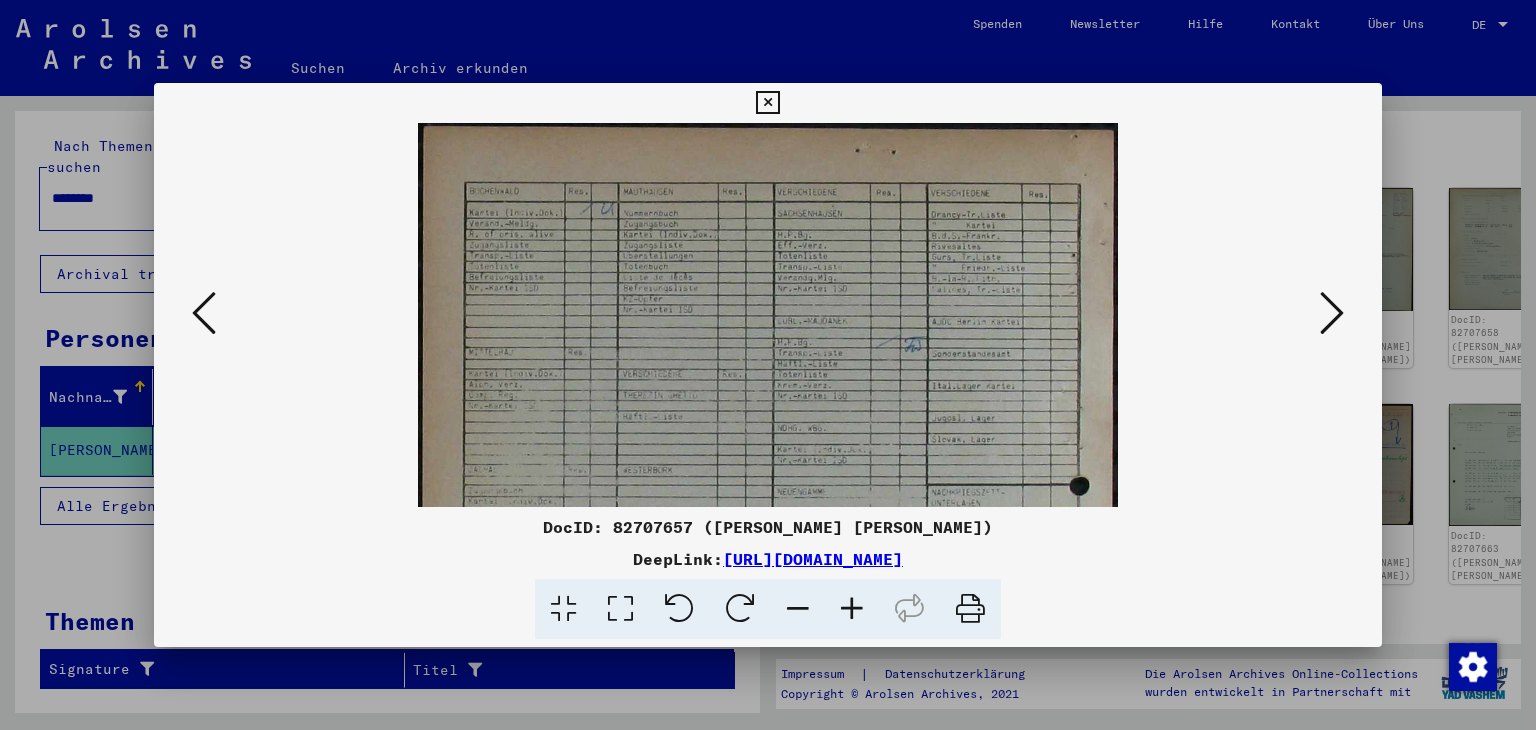 click at bounding box center [852, 609] 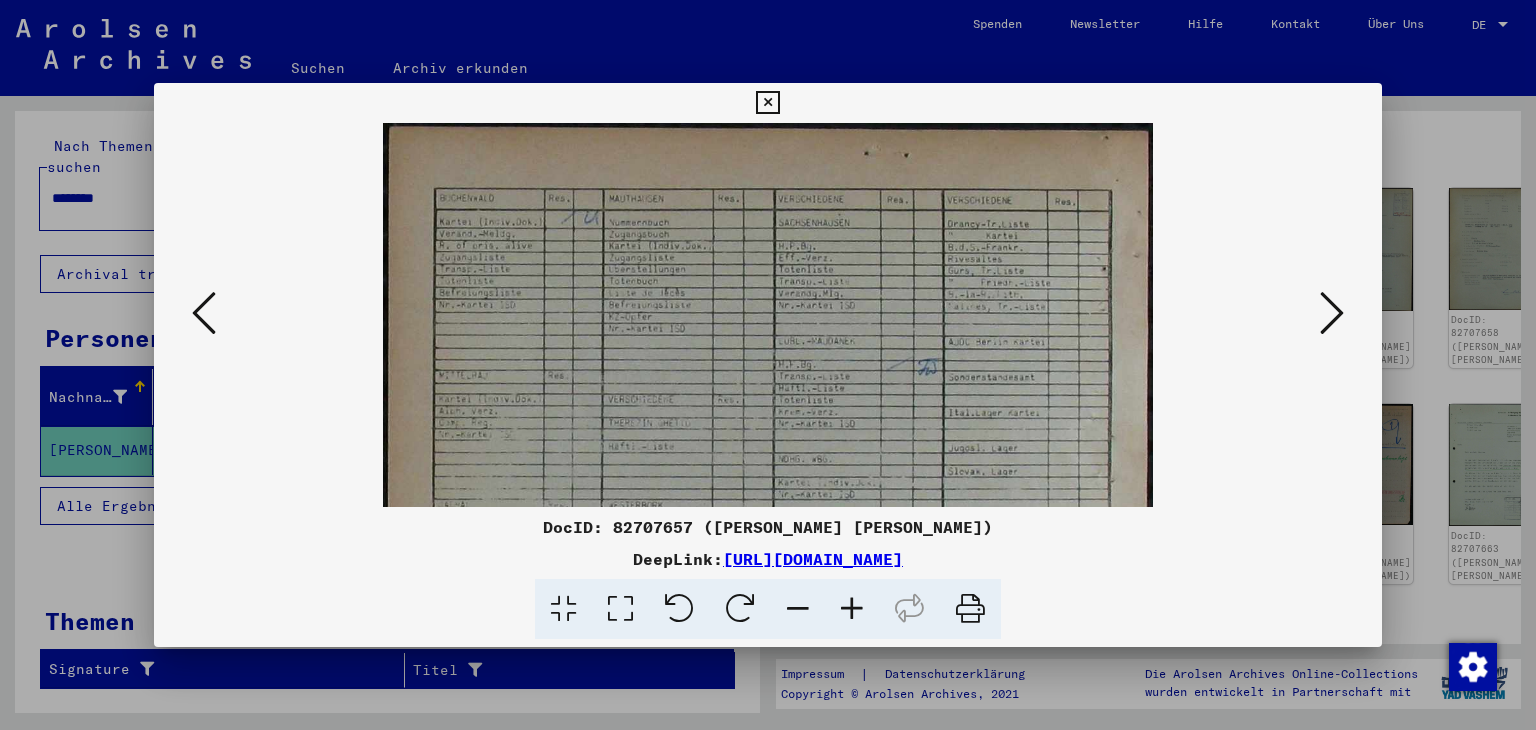 click at bounding box center [852, 609] 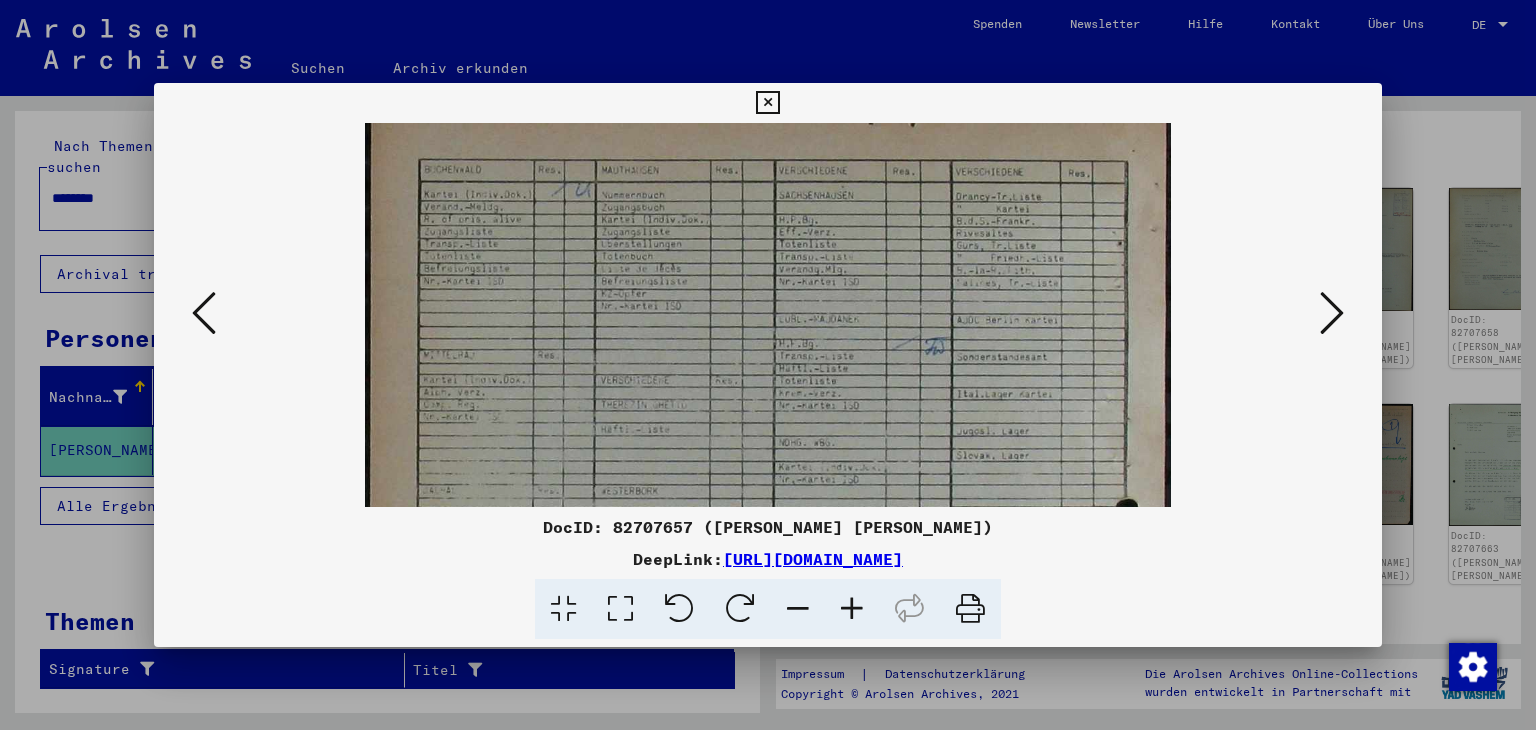 scroll, scrollTop: 33, scrollLeft: 0, axis: vertical 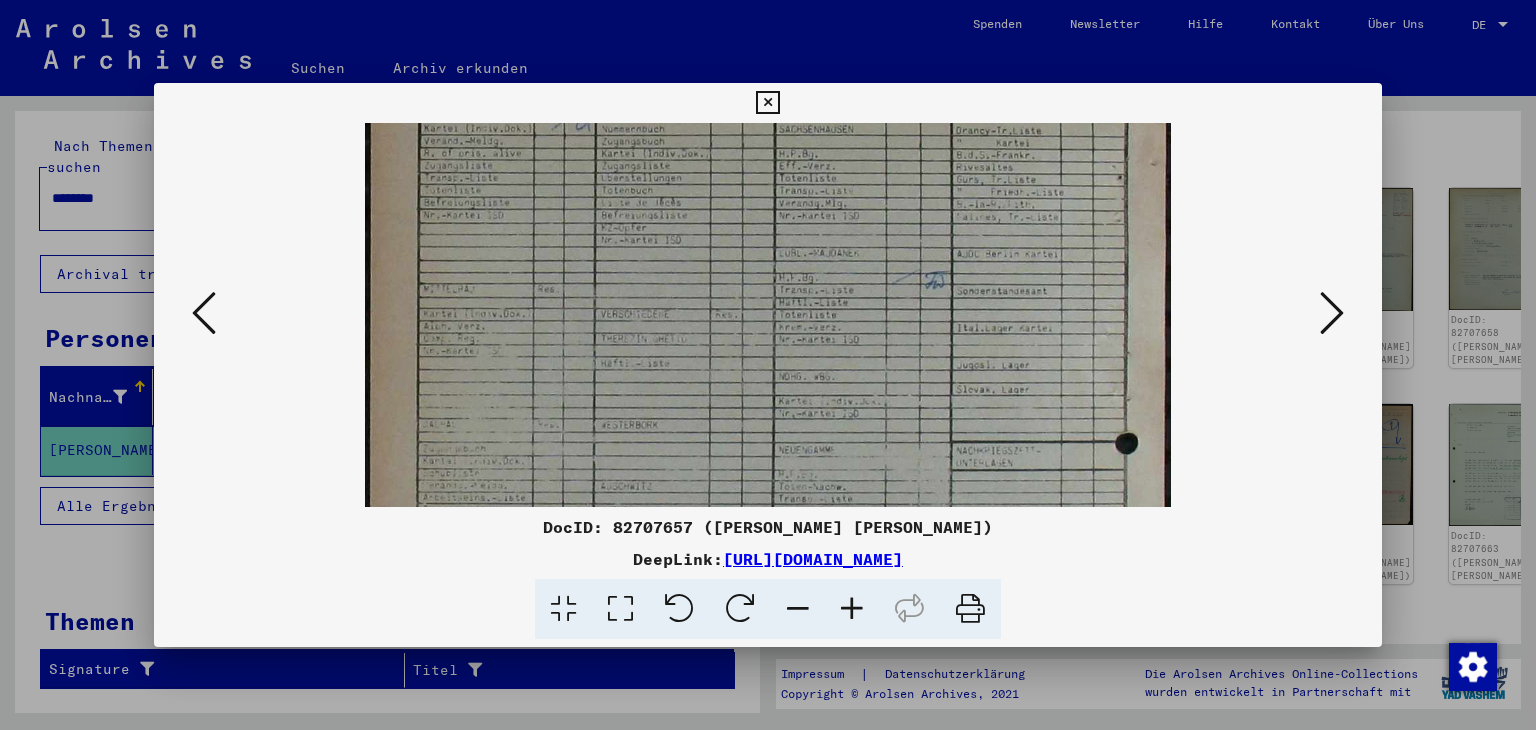 drag, startPoint x: 742, startPoint y: 413, endPoint x: 734, endPoint y: 309, distance: 104.307236 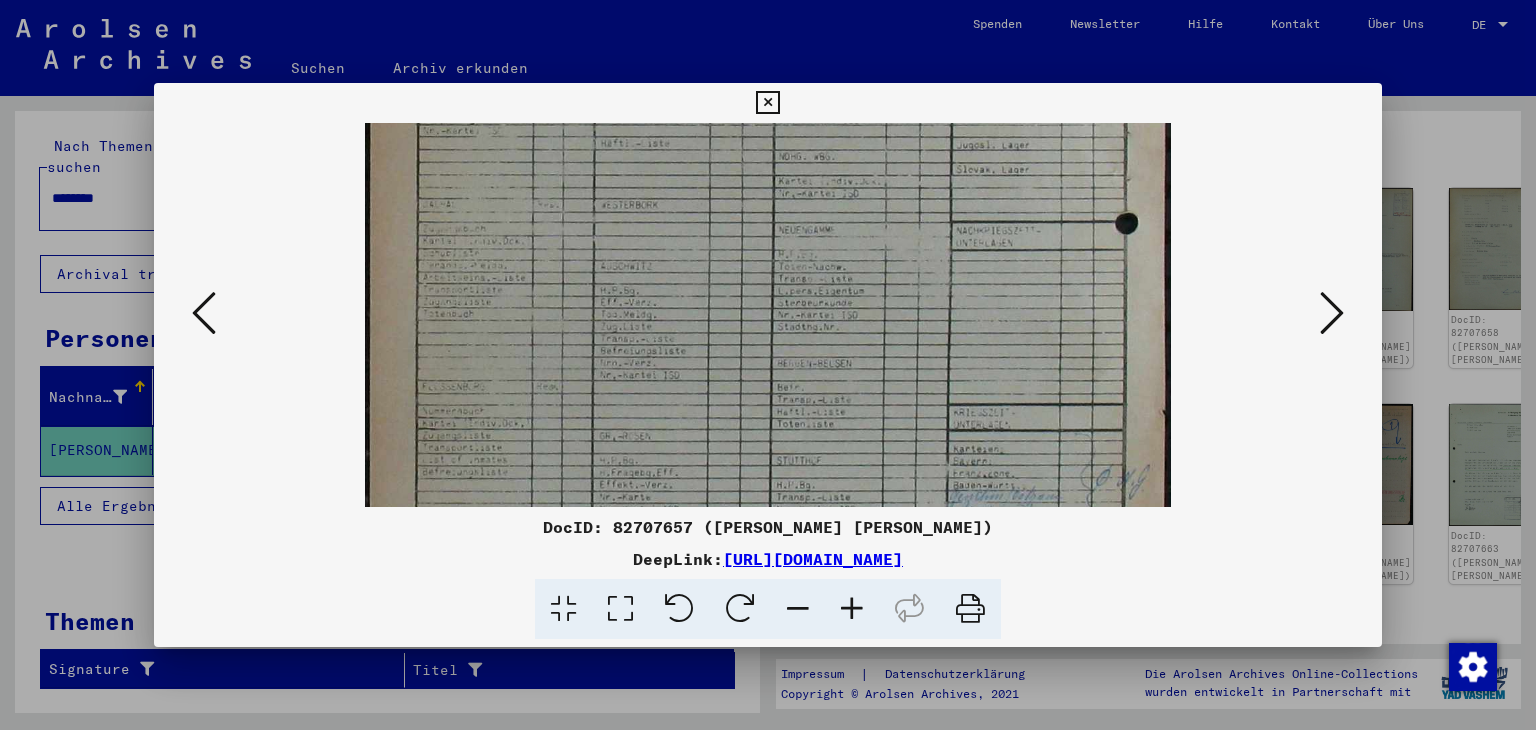 drag, startPoint x: 860, startPoint y: 420, endPoint x: 869, endPoint y: 204, distance: 216.18742 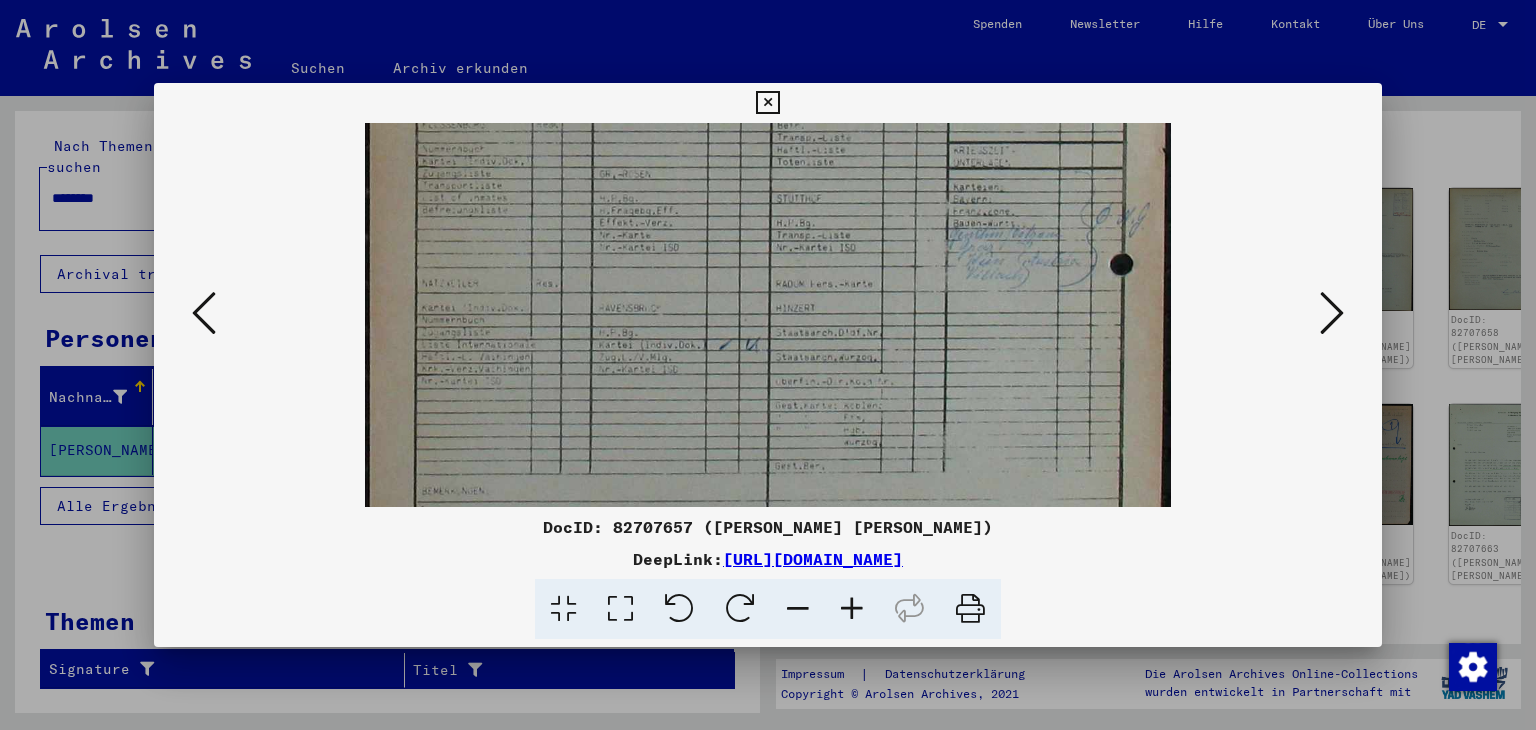 drag, startPoint x: 874, startPoint y: 446, endPoint x: 870, endPoint y: 195, distance: 251.03188 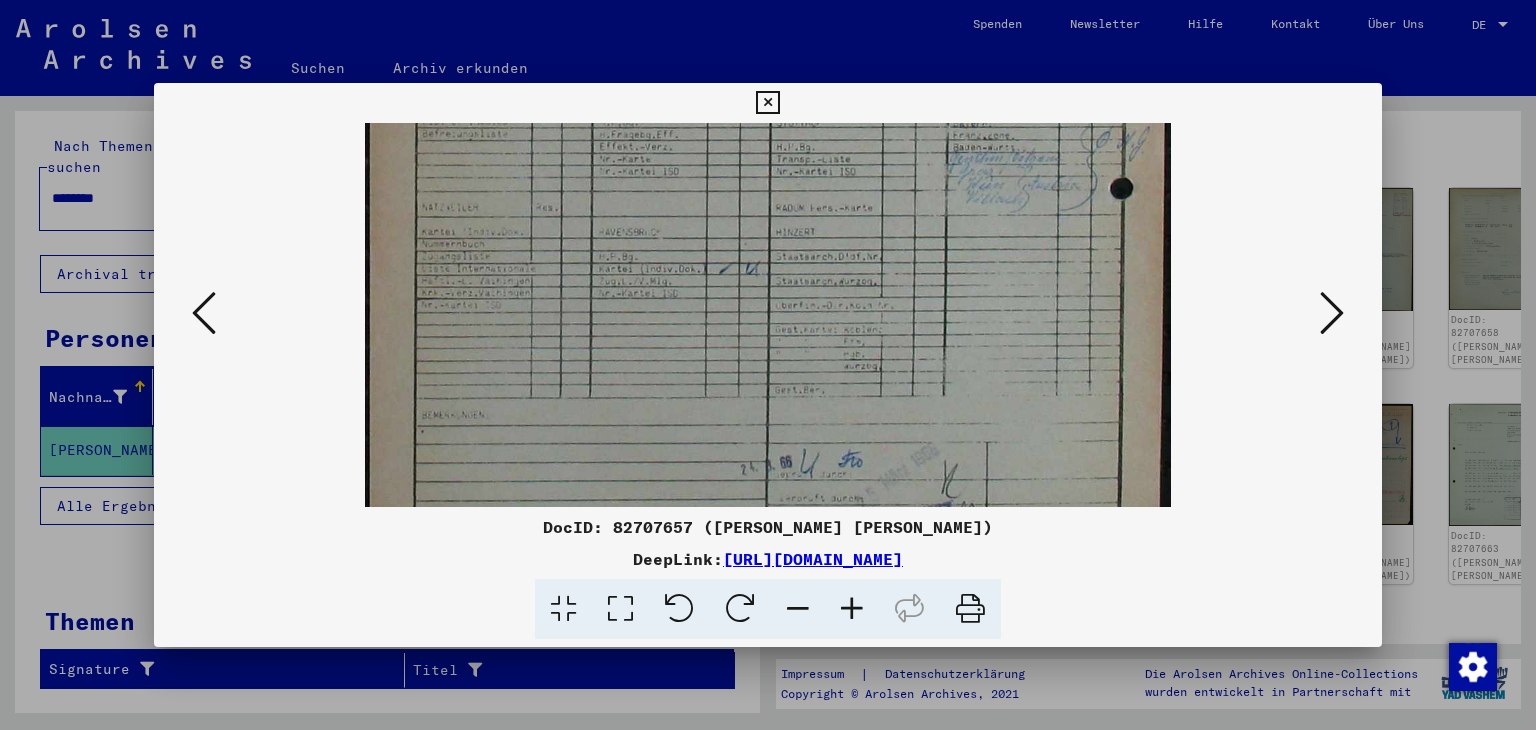 scroll, scrollTop: 721, scrollLeft: 0, axis: vertical 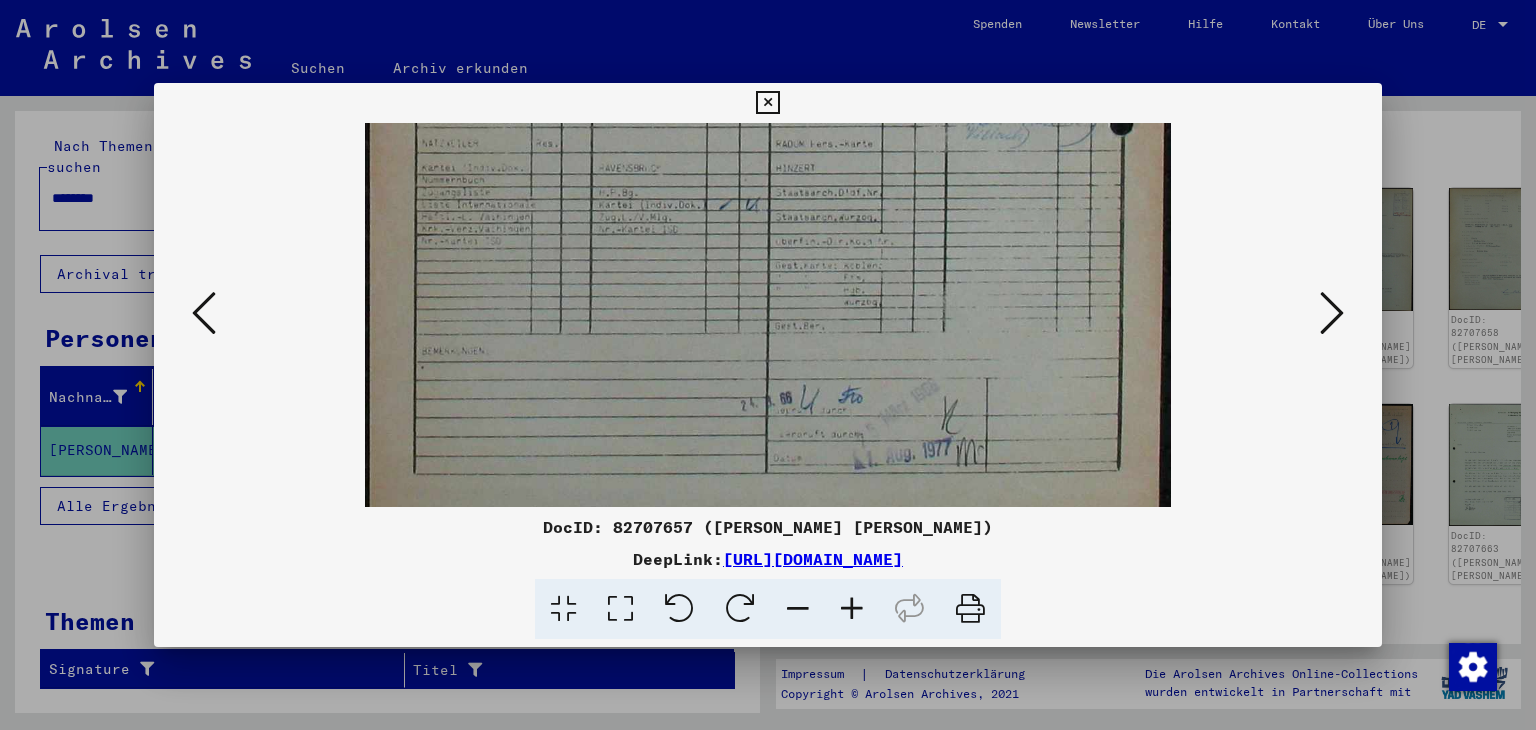 drag, startPoint x: 886, startPoint y: 293, endPoint x: 899, endPoint y: 158, distance: 135.62448 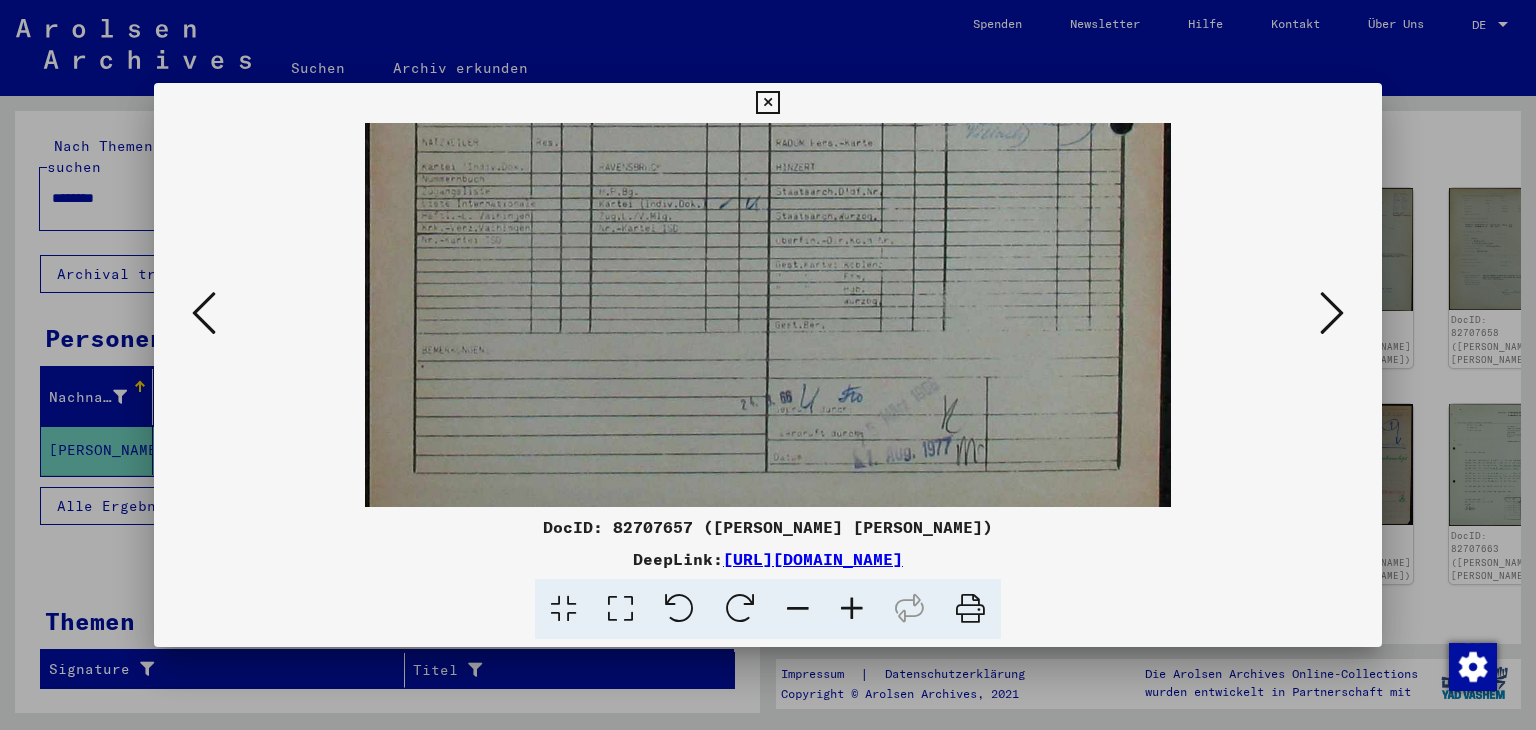 click at bounding box center (768, 365) 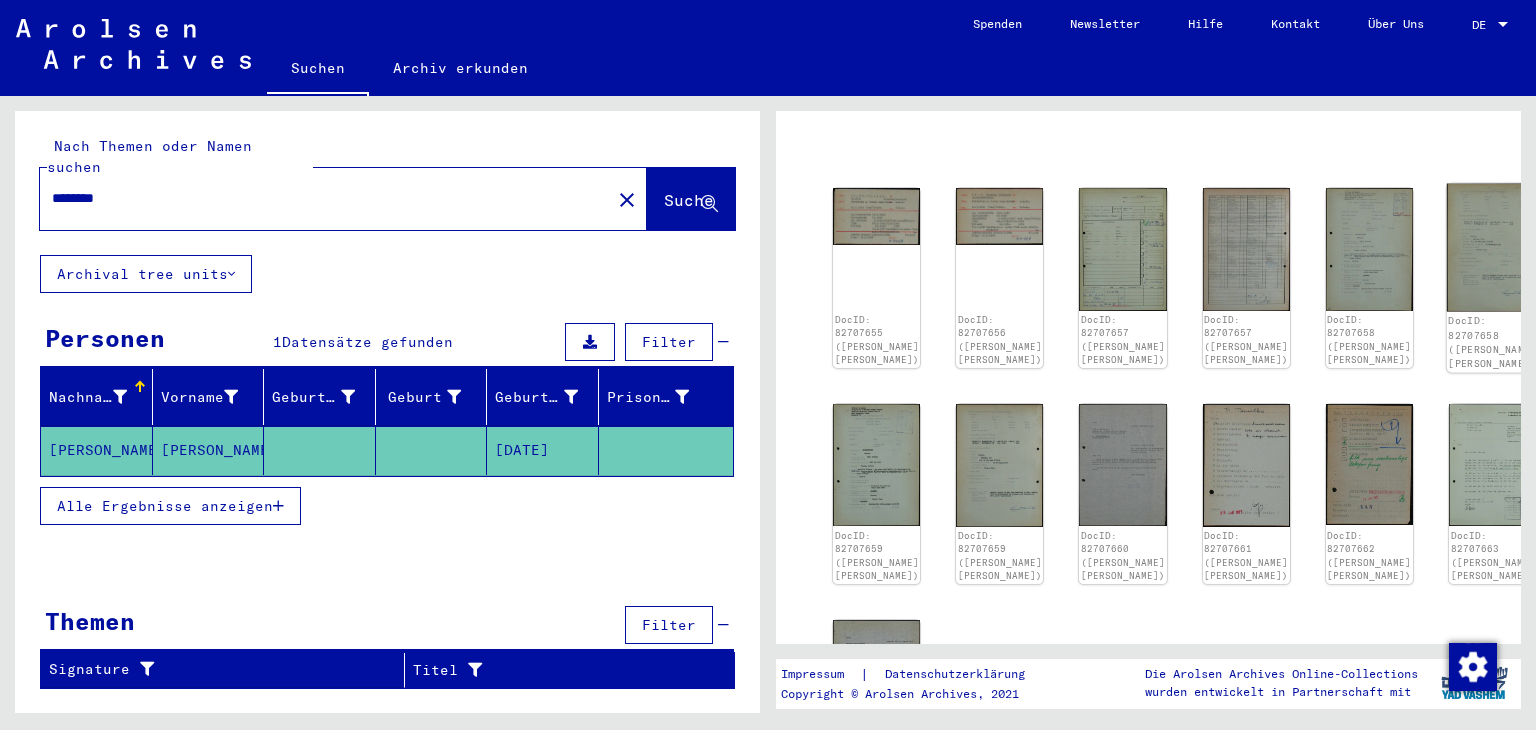 click 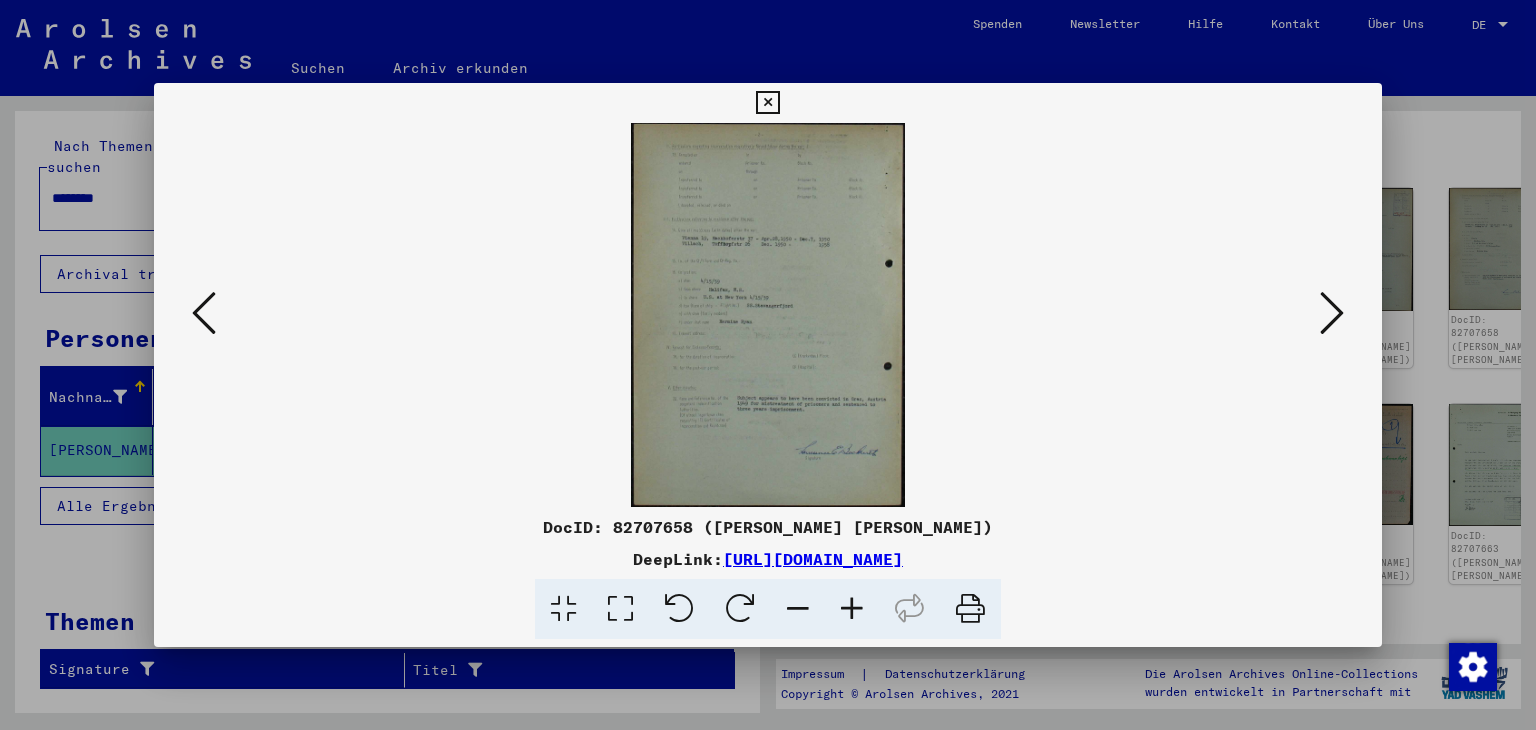 click at bounding box center [852, 609] 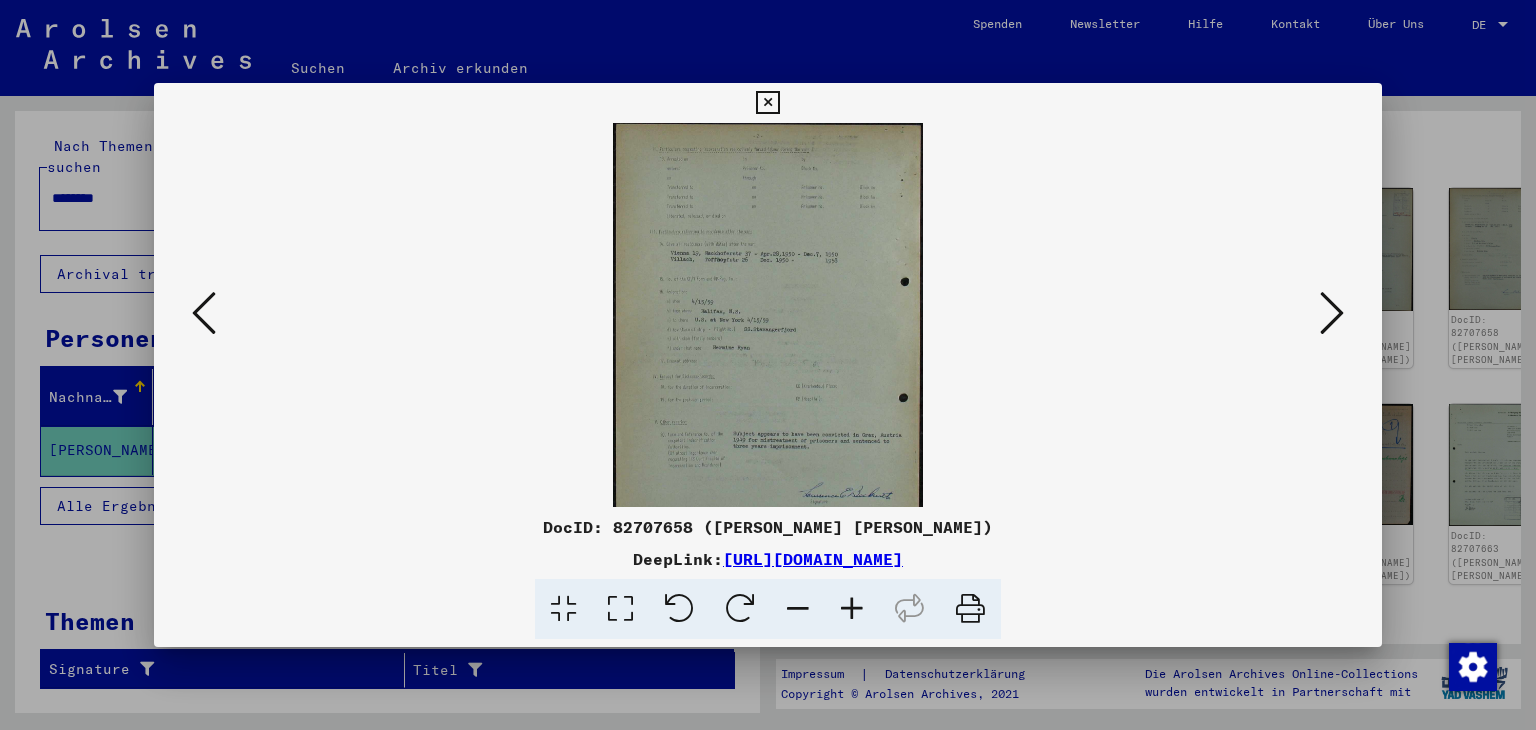click at bounding box center (852, 609) 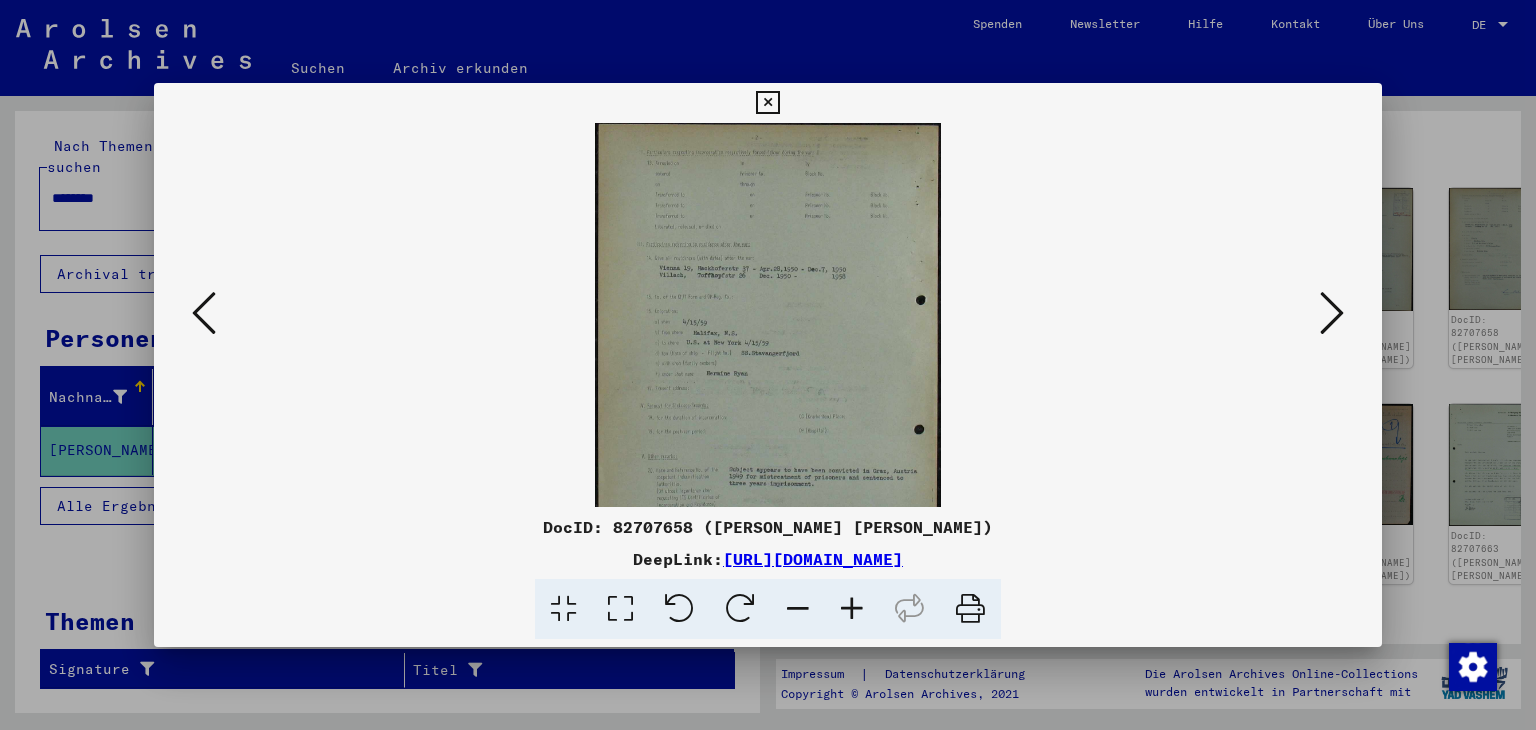 click at bounding box center (852, 609) 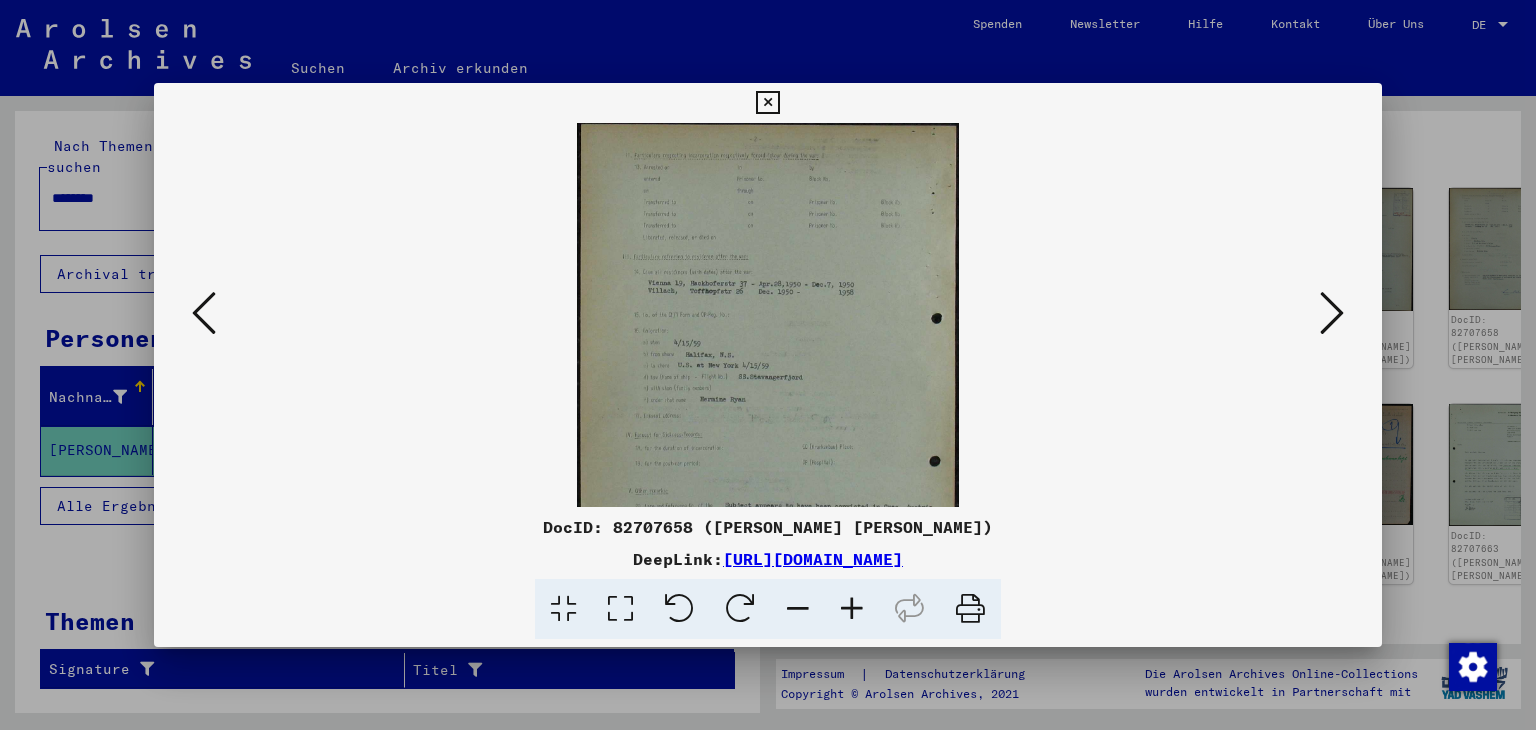 click at bounding box center (852, 609) 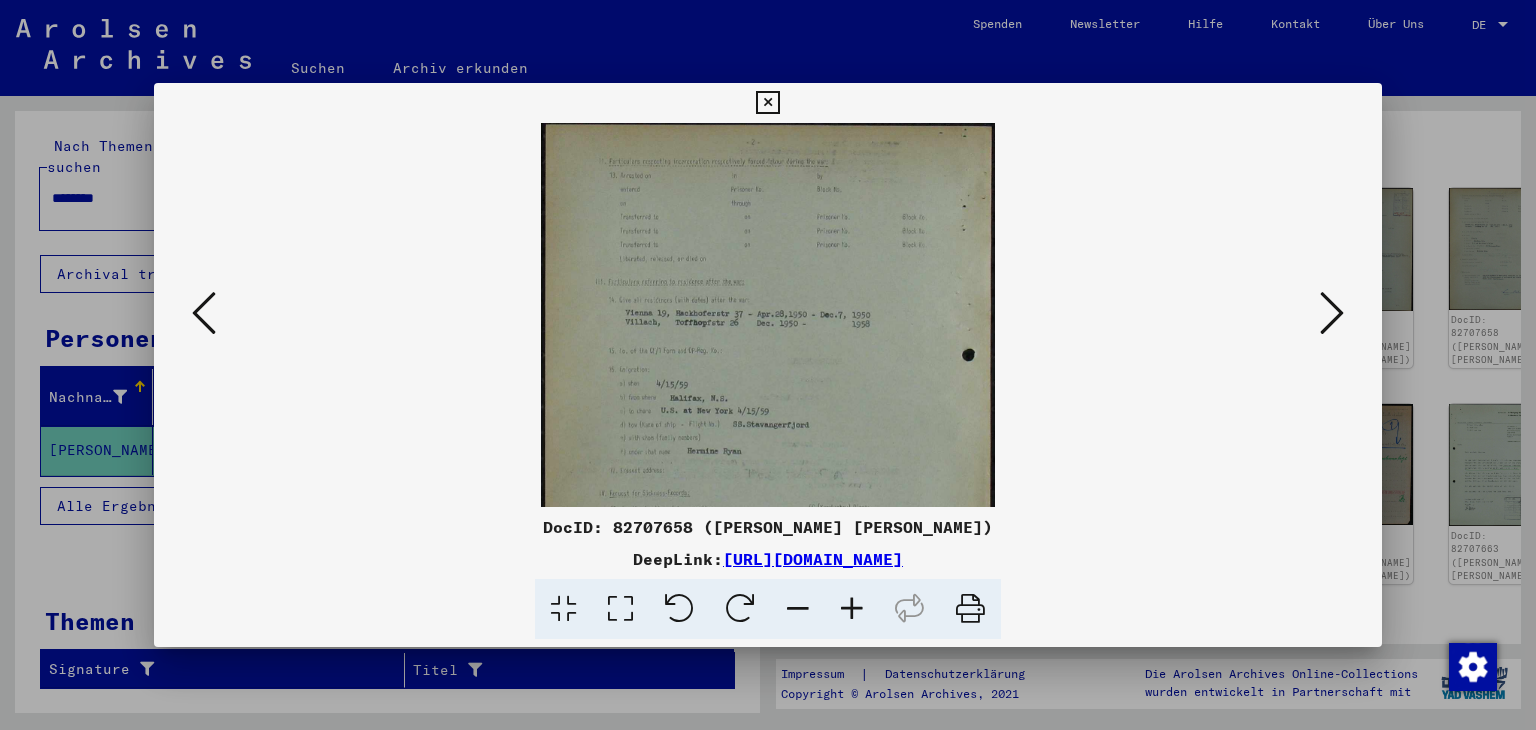 click at bounding box center (852, 609) 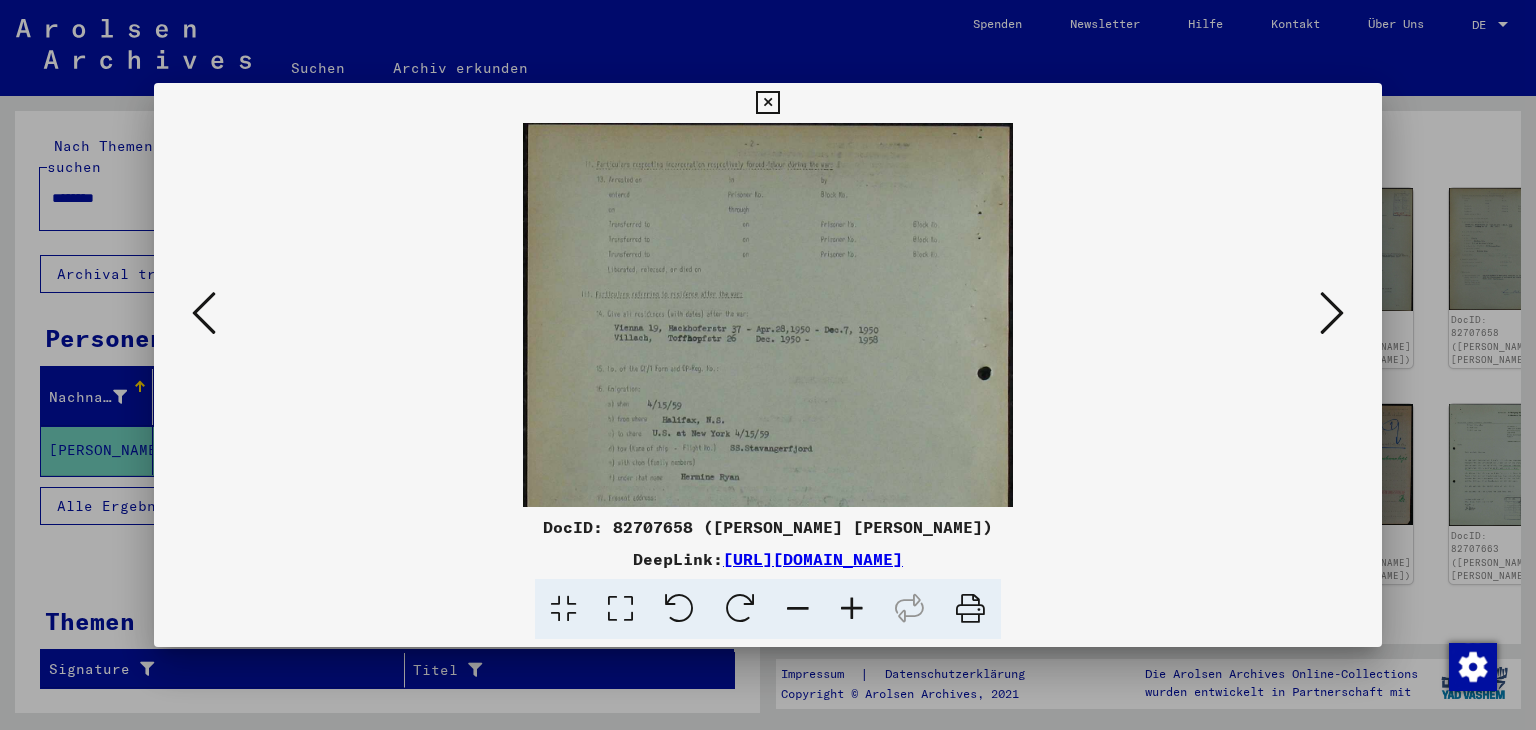 click at bounding box center [852, 609] 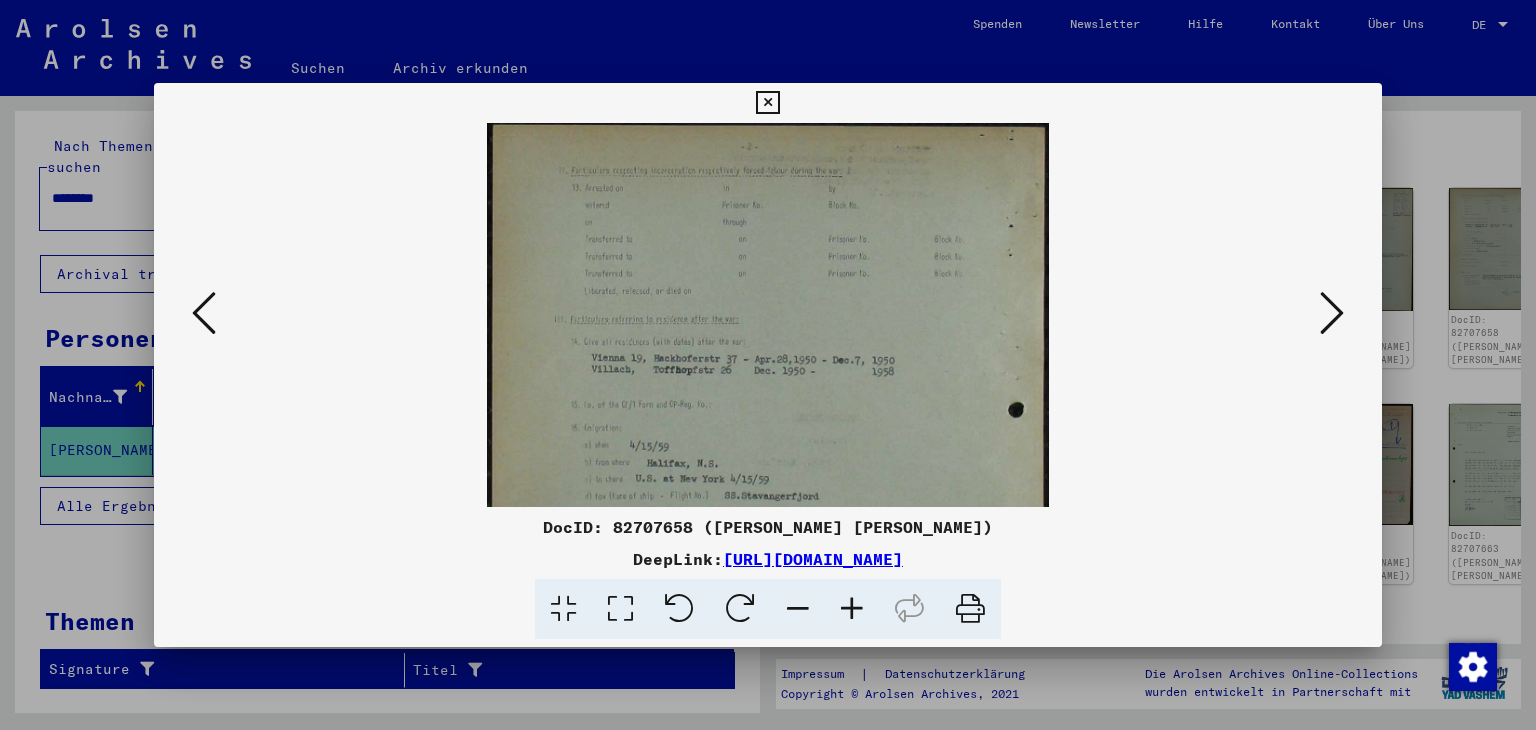 click at bounding box center (852, 609) 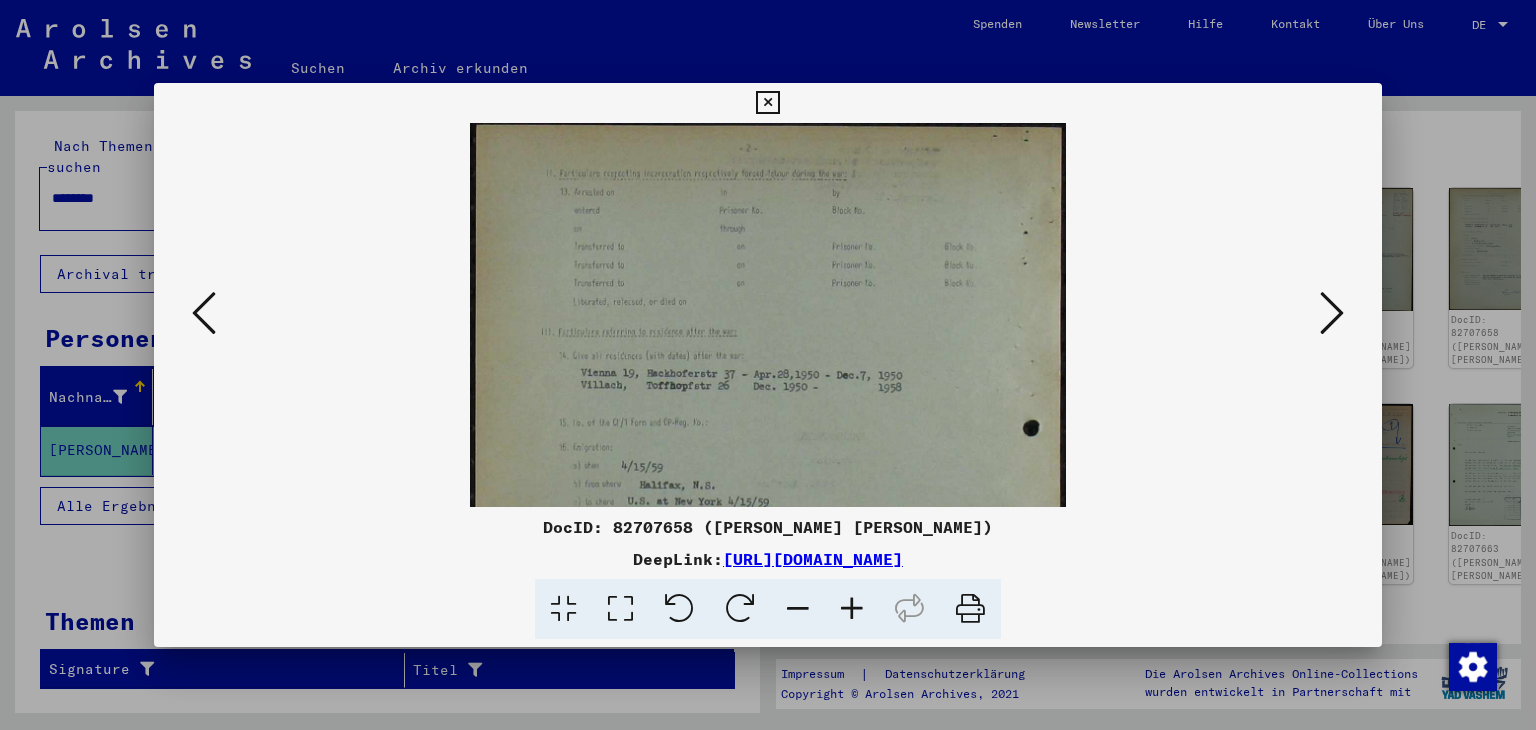 click at bounding box center (852, 609) 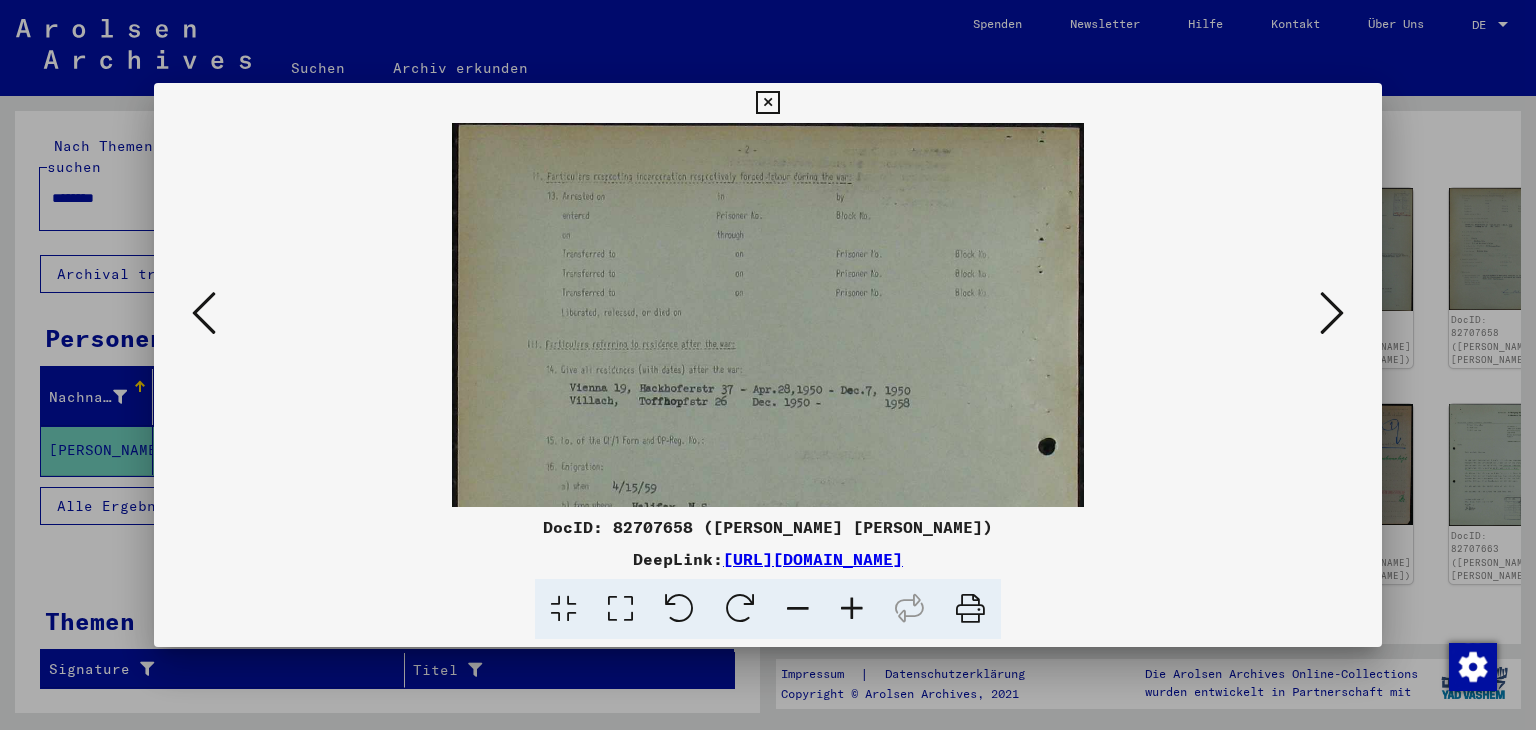click at bounding box center (852, 609) 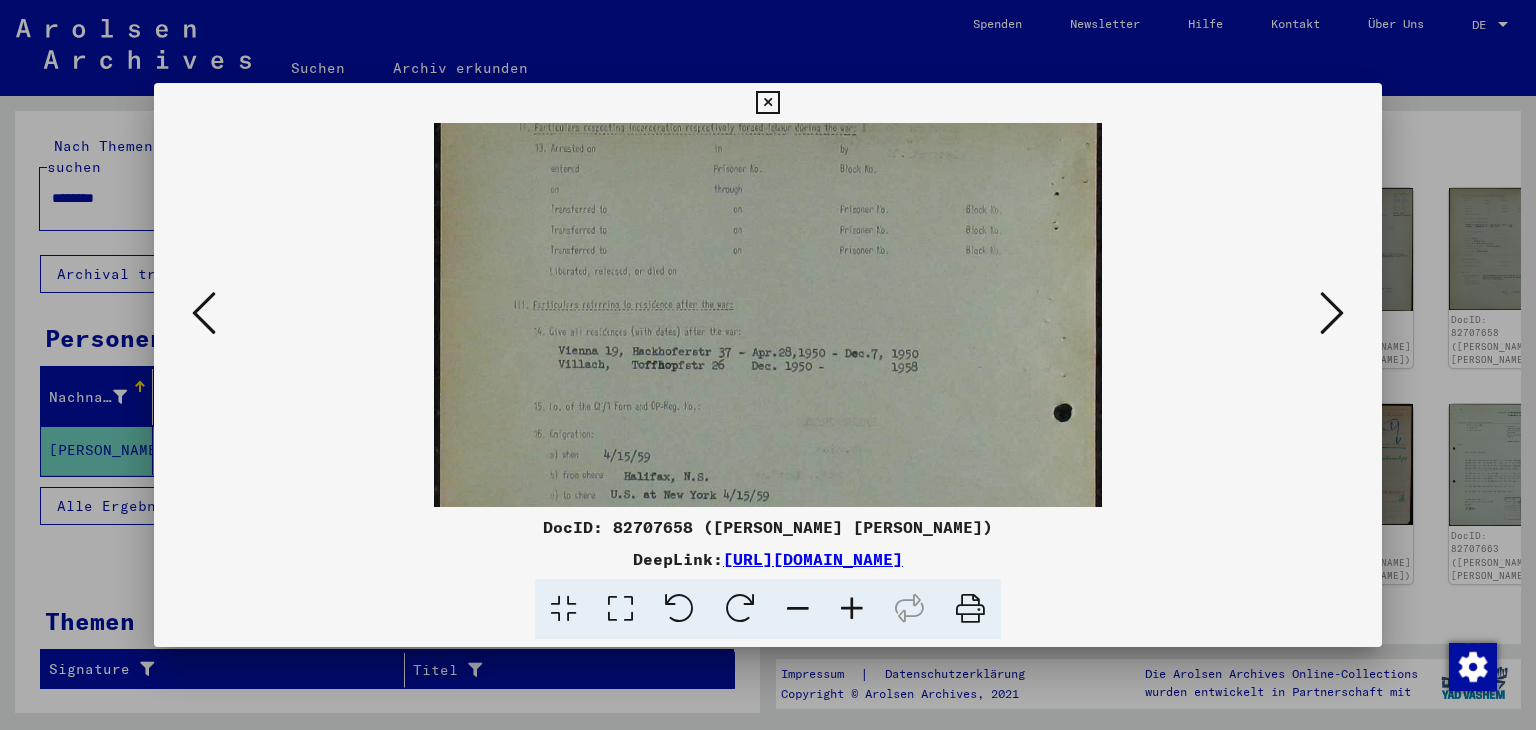 scroll, scrollTop: 66, scrollLeft: 0, axis: vertical 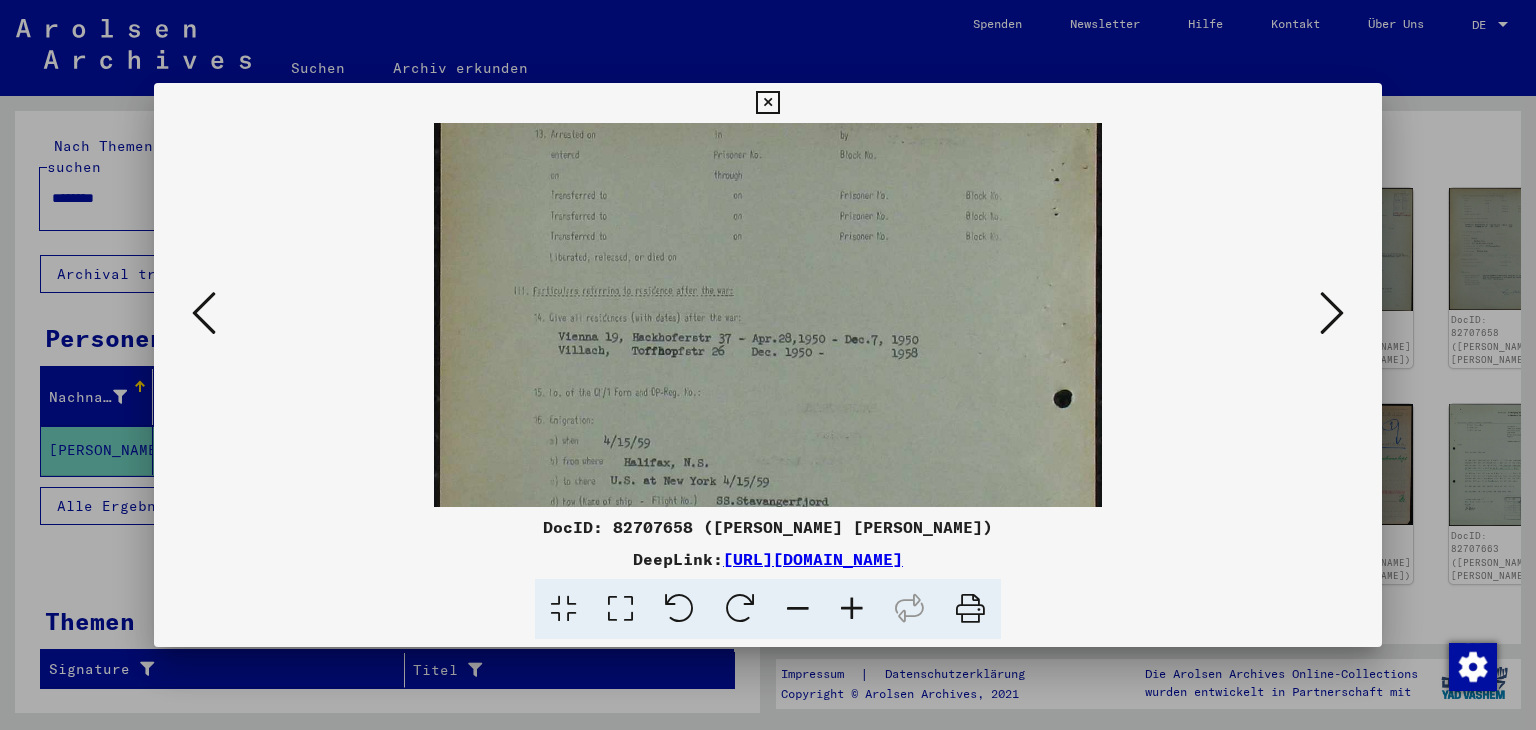 drag, startPoint x: 813, startPoint y: 418, endPoint x: 818, endPoint y: 357, distance: 61.204575 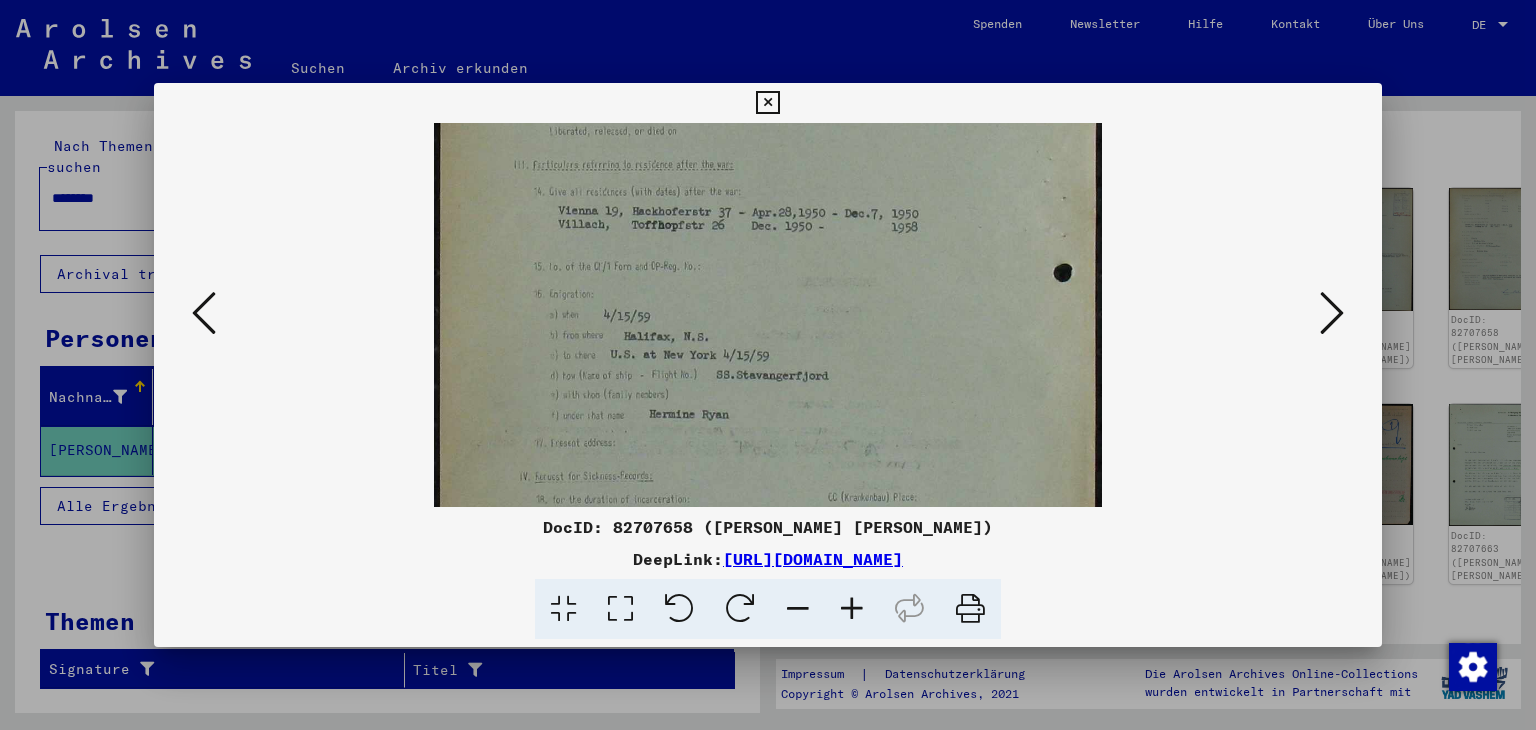 scroll, scrollTop: 204, scrollLeft: 0, axis: vertical 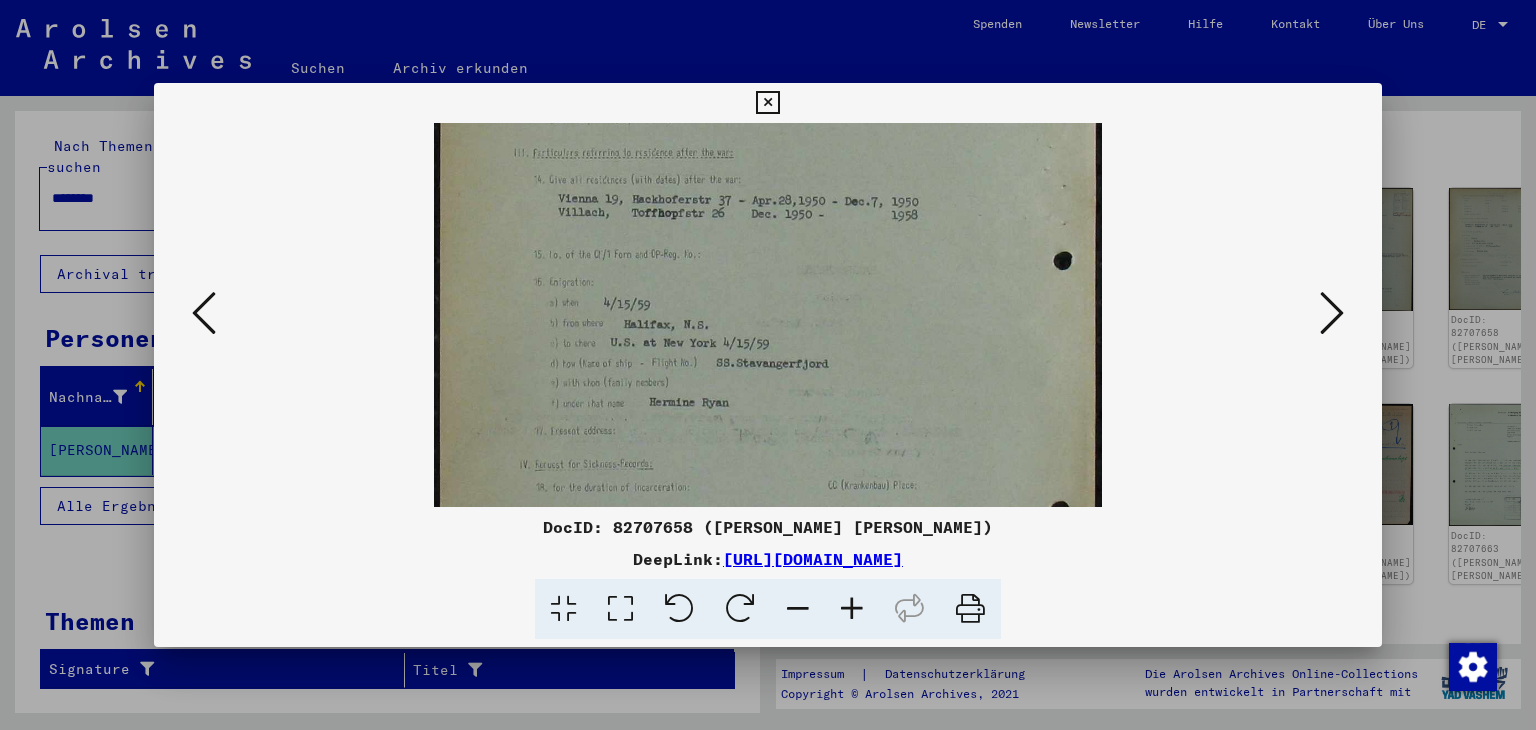 drag, startPoint x: 721, startPoint y: 436, endPoint x: 715, endPoint y: 305, distance: 131.13733 